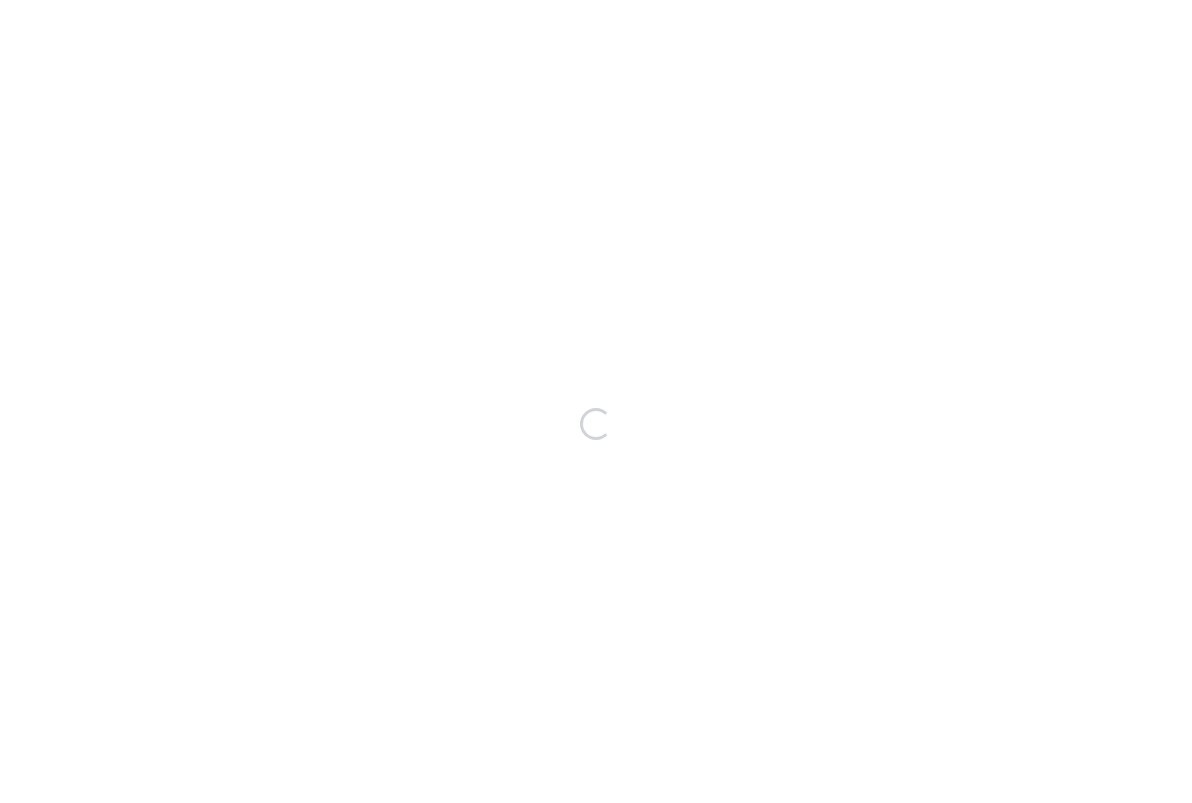 scroll, scrollTop: 0, scrollLeft: 0, axis: both 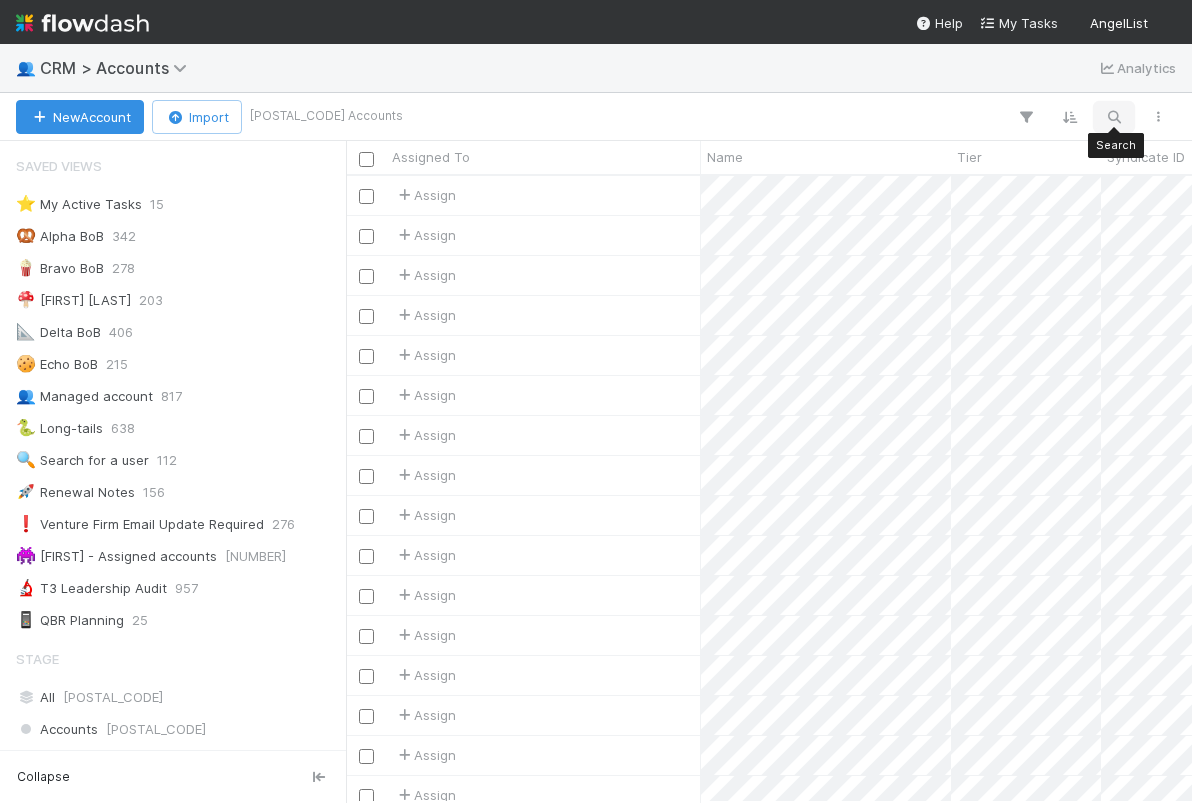 click at bounding box center (1114, 117) 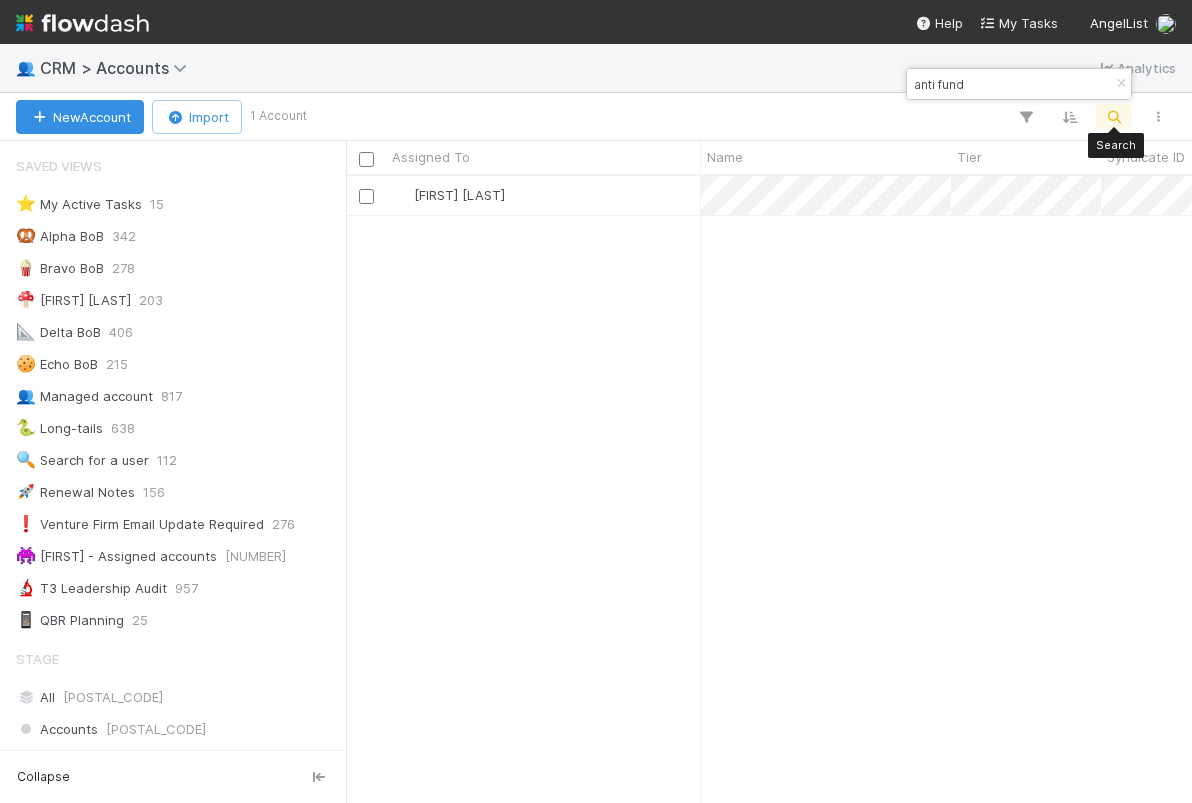 scroll, scrollTop: 15, scrollLeft: 16, axis: both 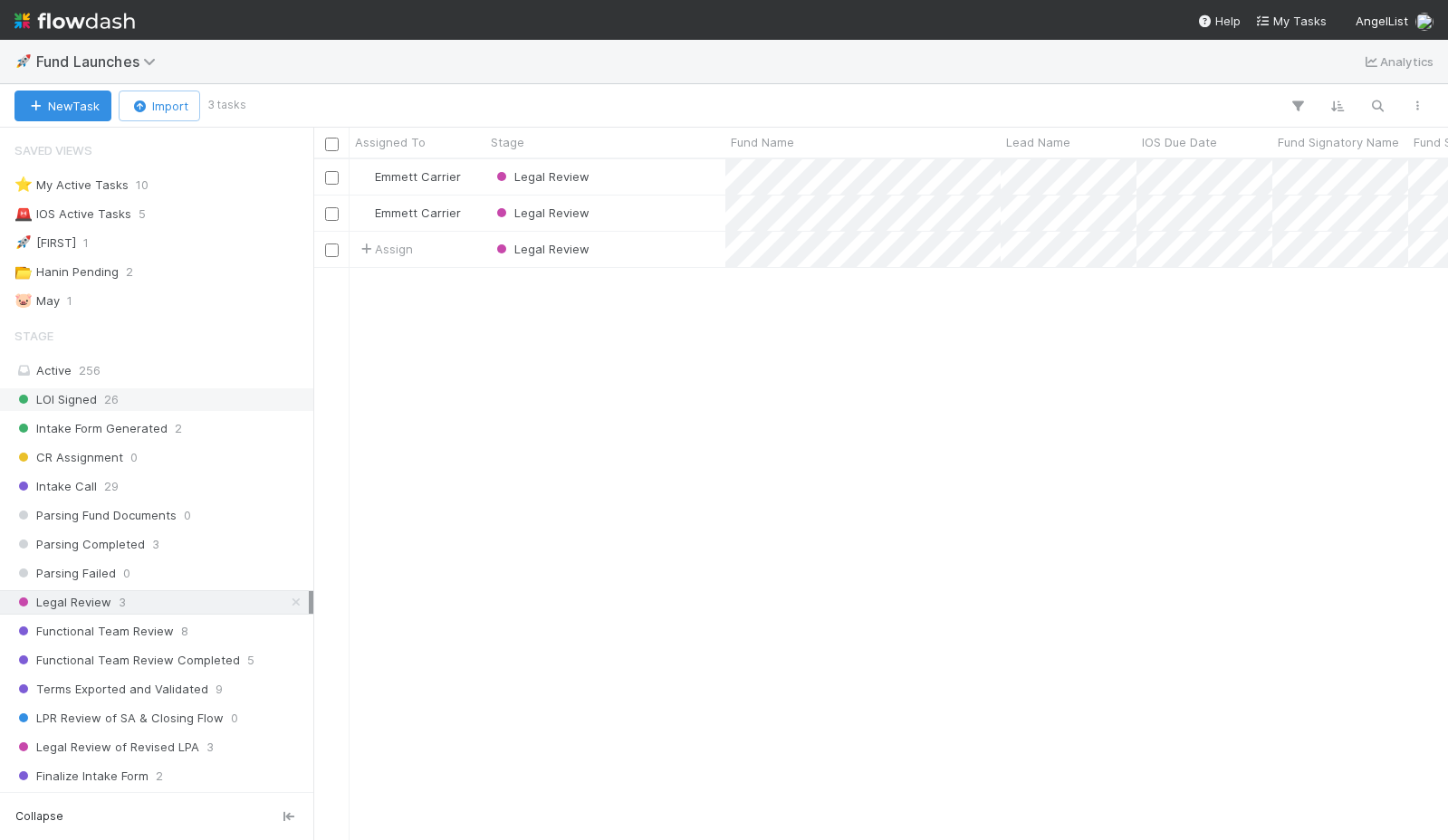 click on "26" at bounding box center (111, 399) 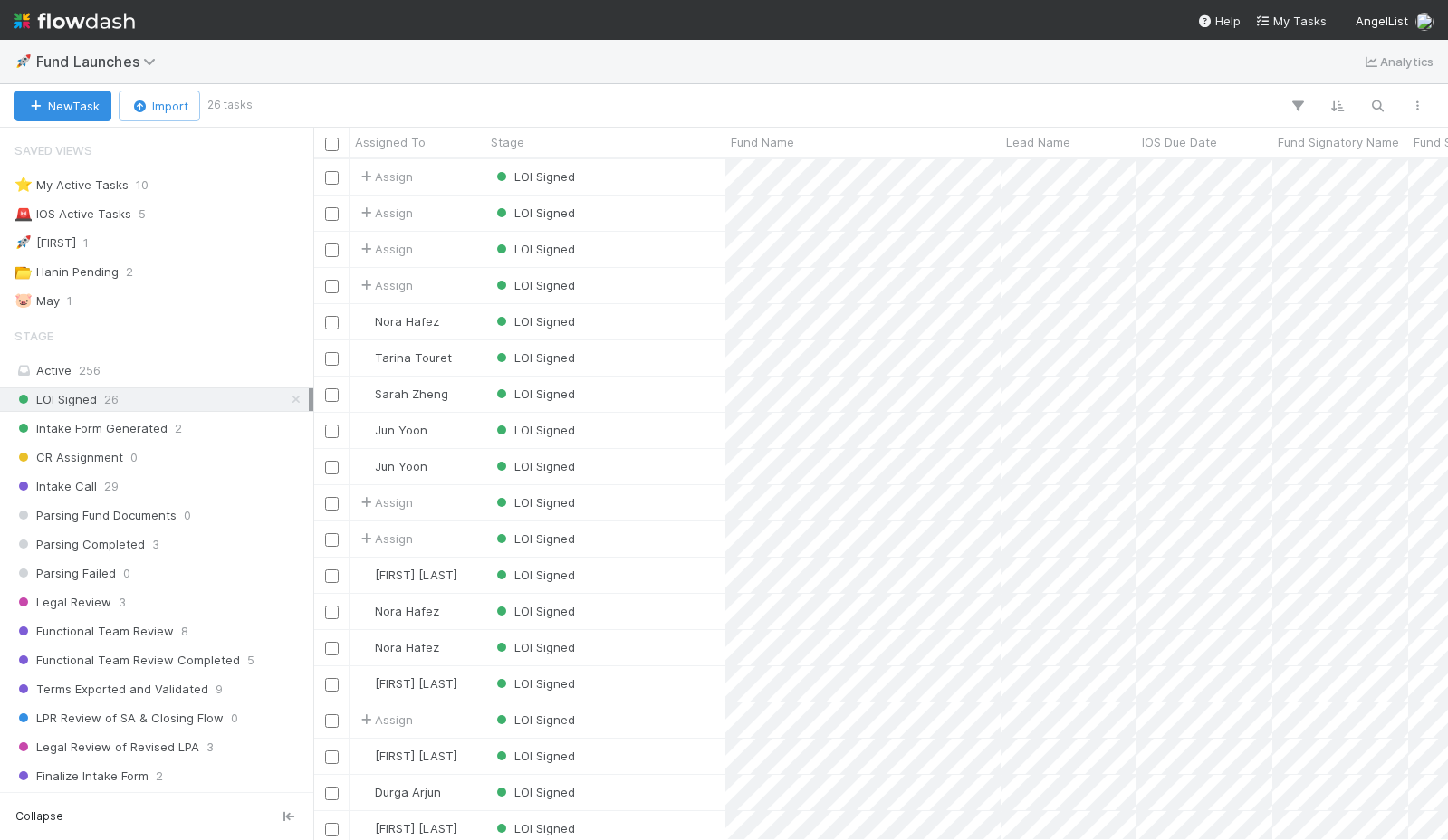 scroll, scrollTop: 14, scrollLeft: 14, axis: both 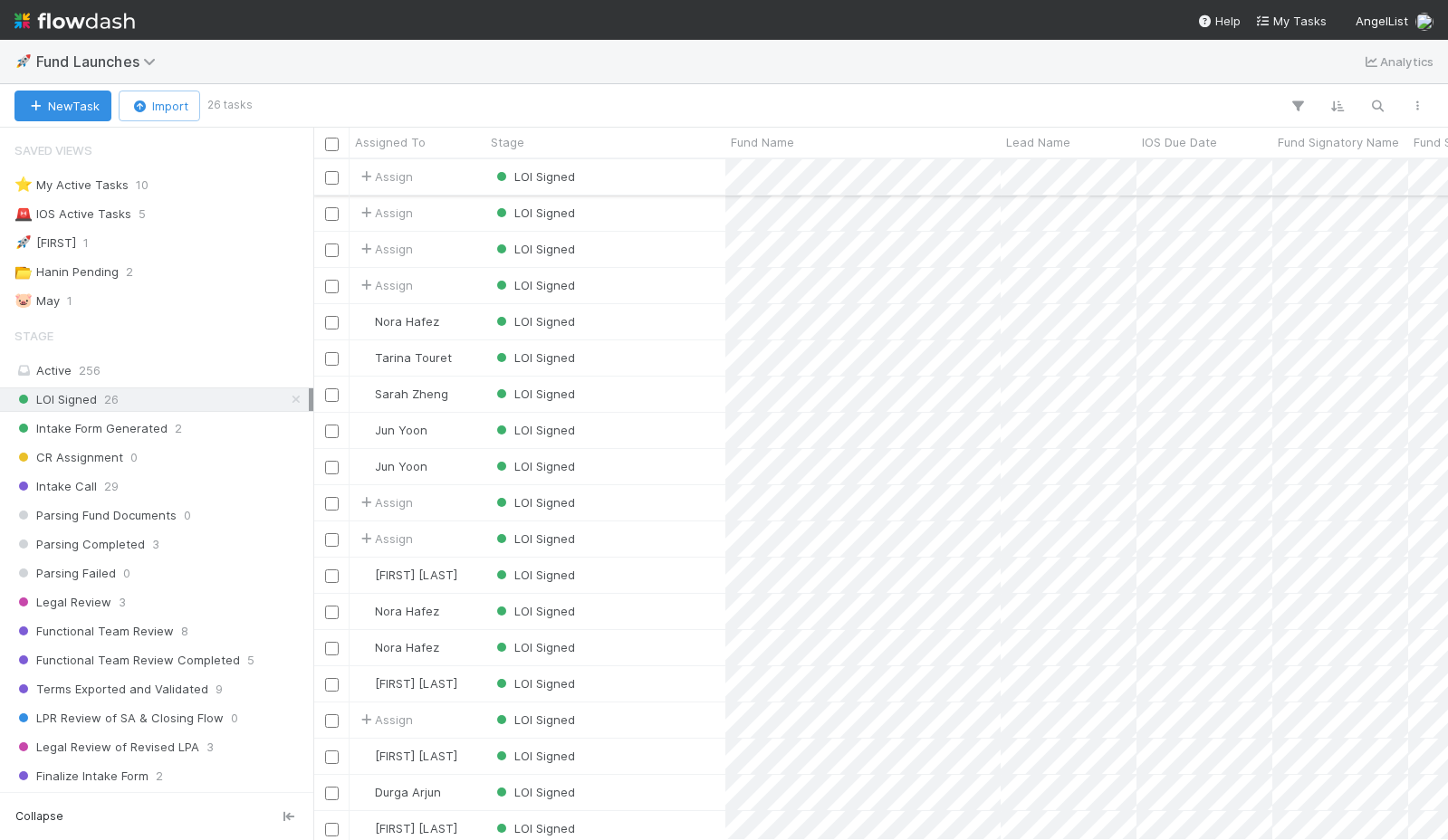 click on "LOI Signed" at bounding box center [605, 177] 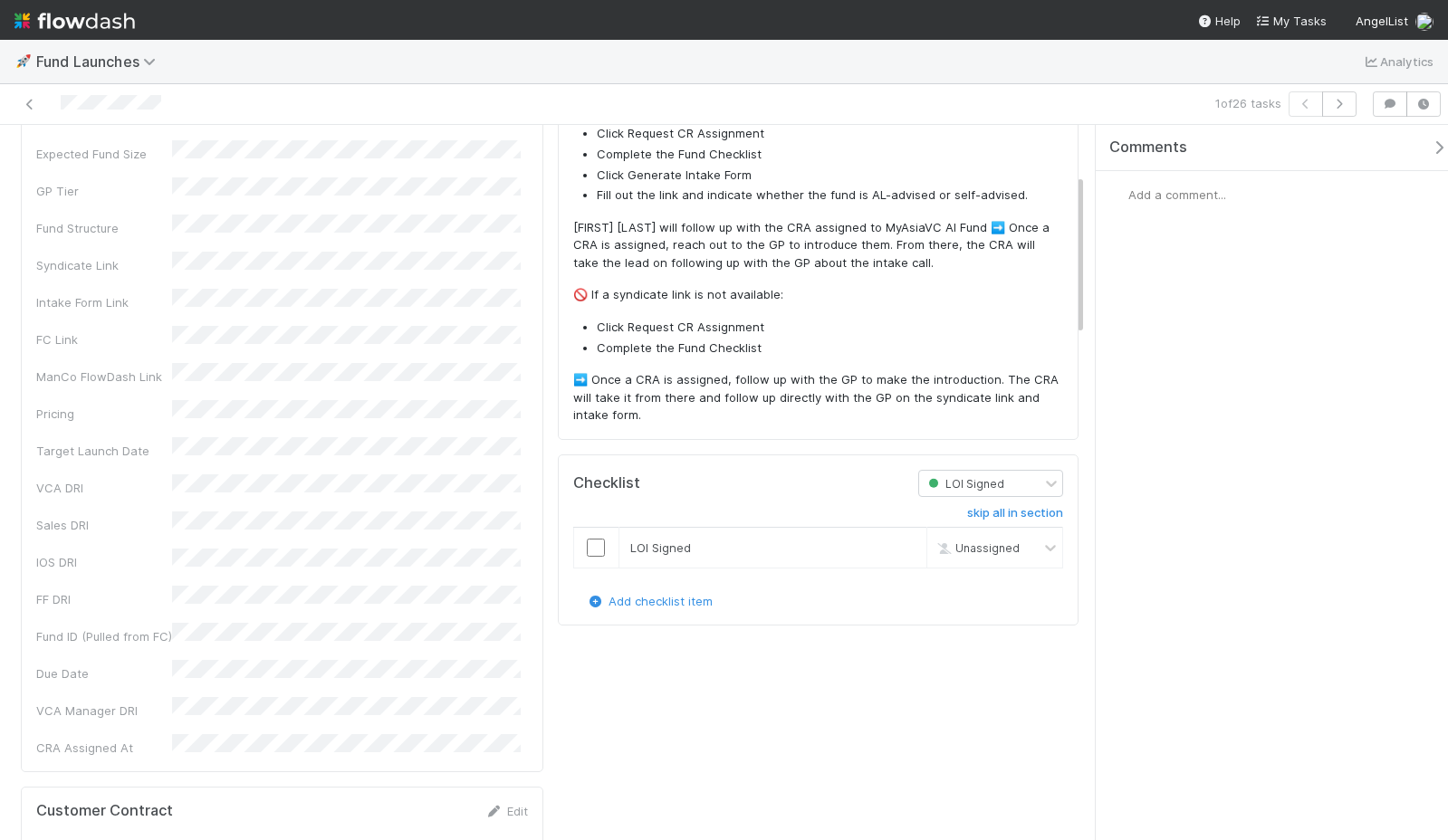 scroll, scrollTop: 215, scrollLeft: 0, axis: vertical 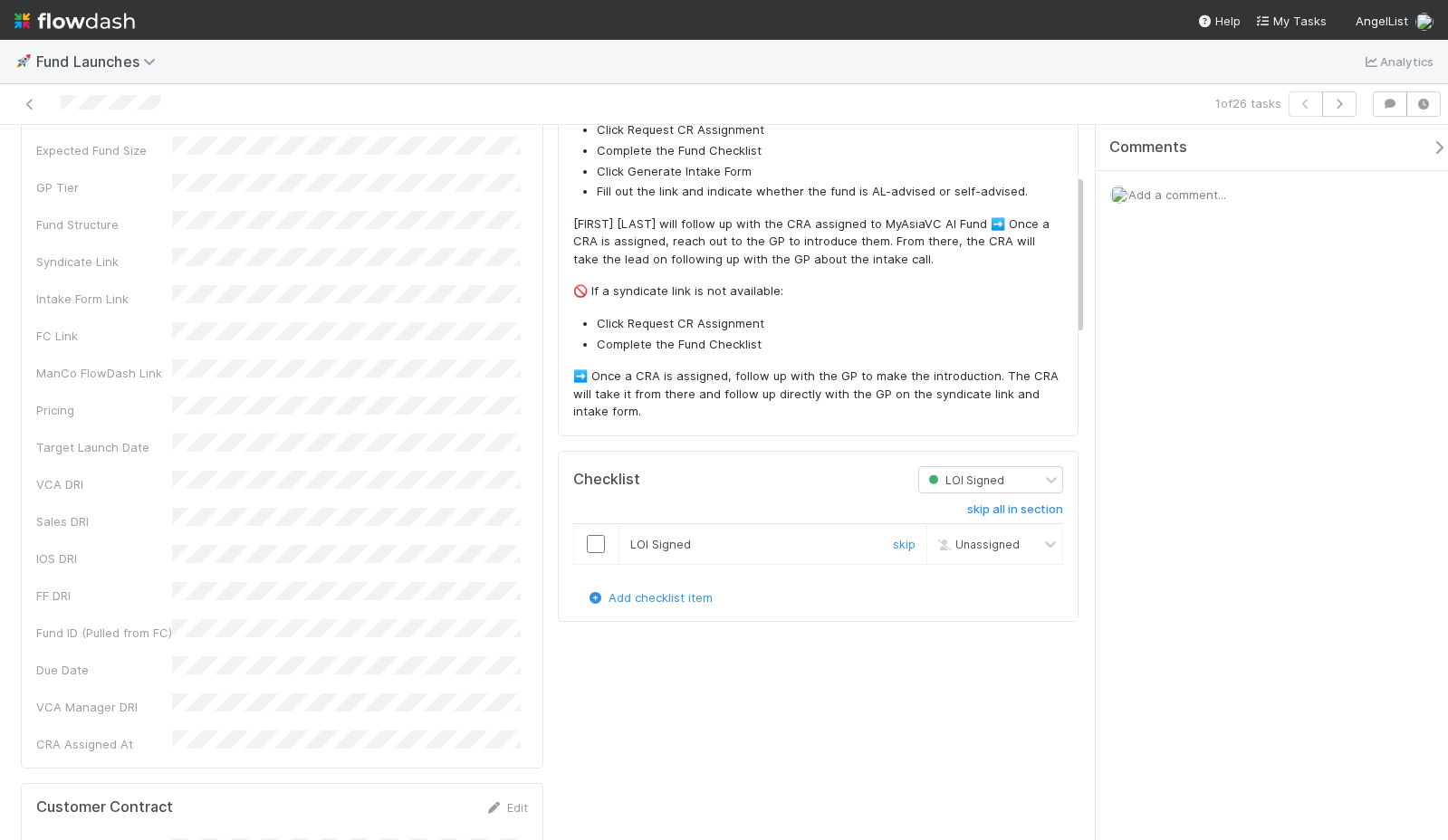 click at bounding box center [596, 544] 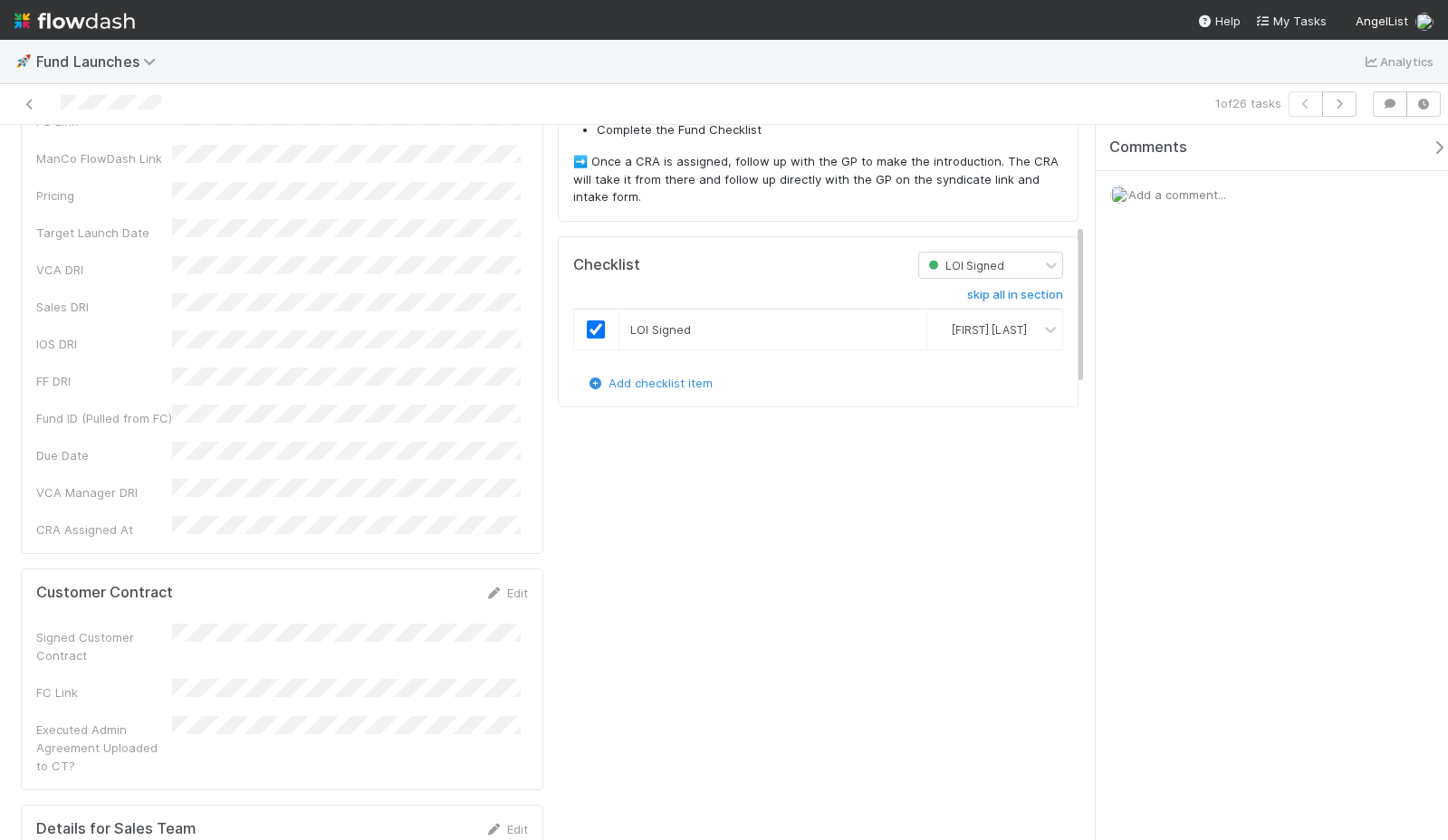scroll 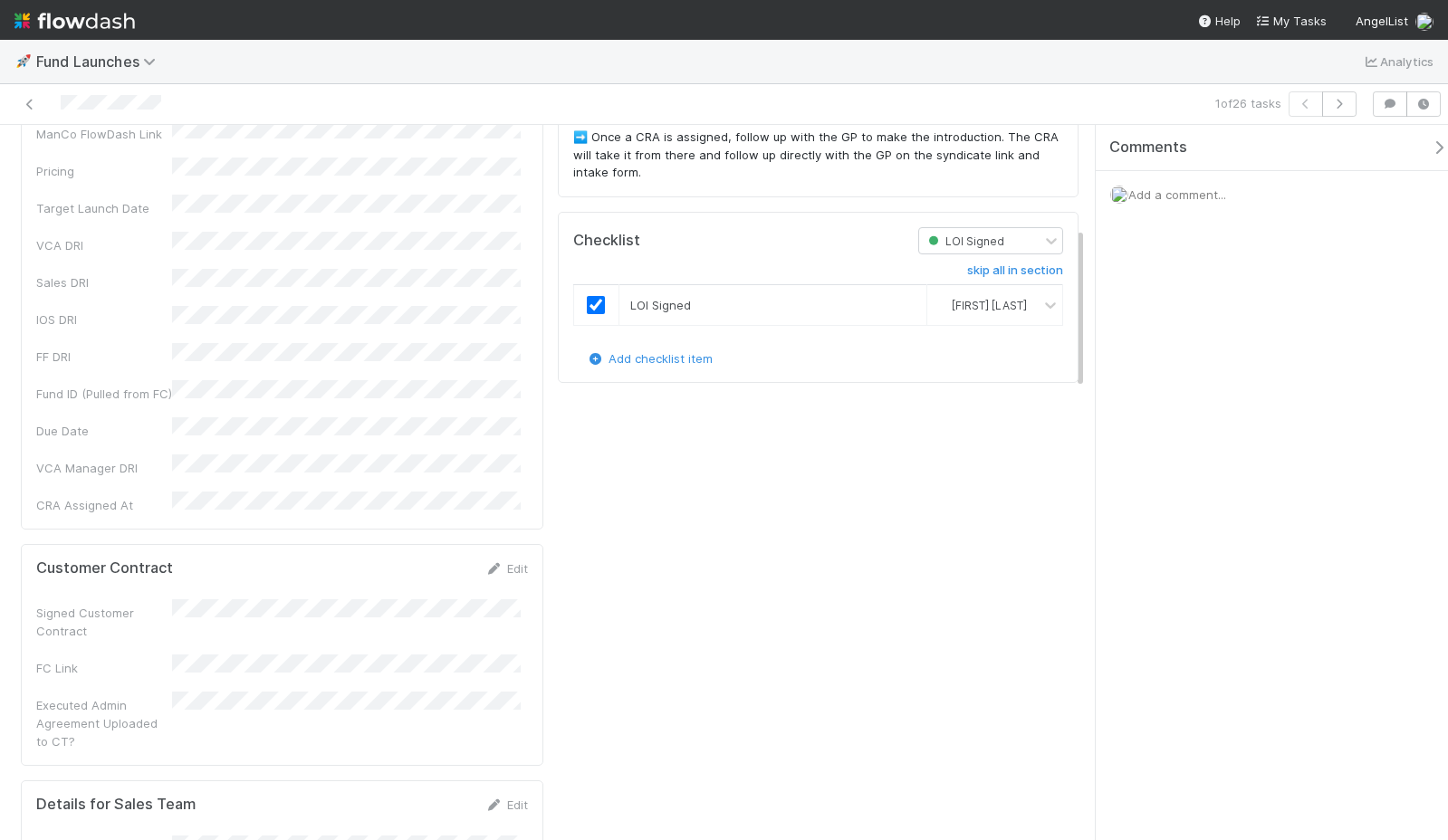click on "Edit" at bounding box center [506, 568] 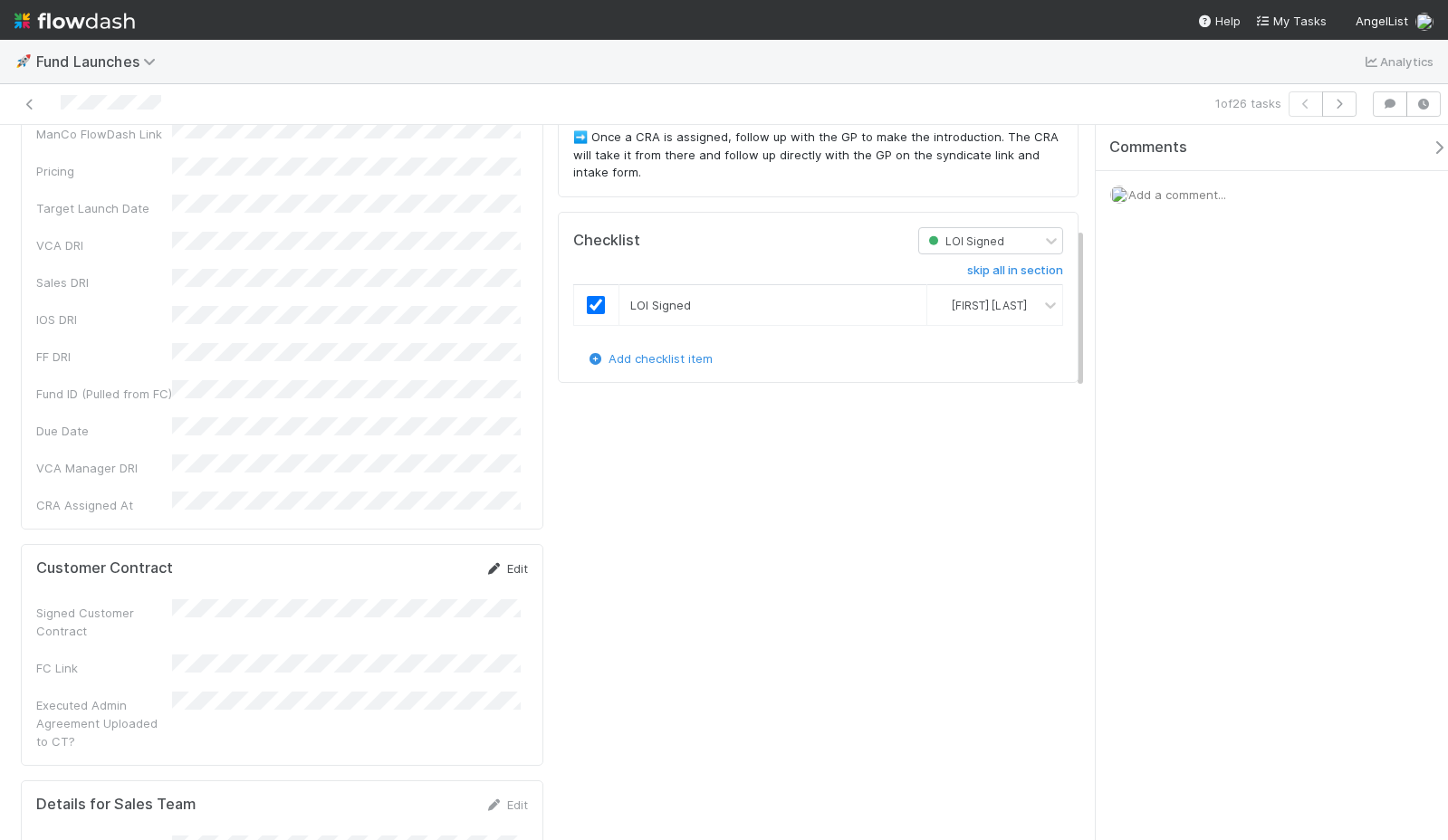 click on "Edit" at bounding box center [506, 568] 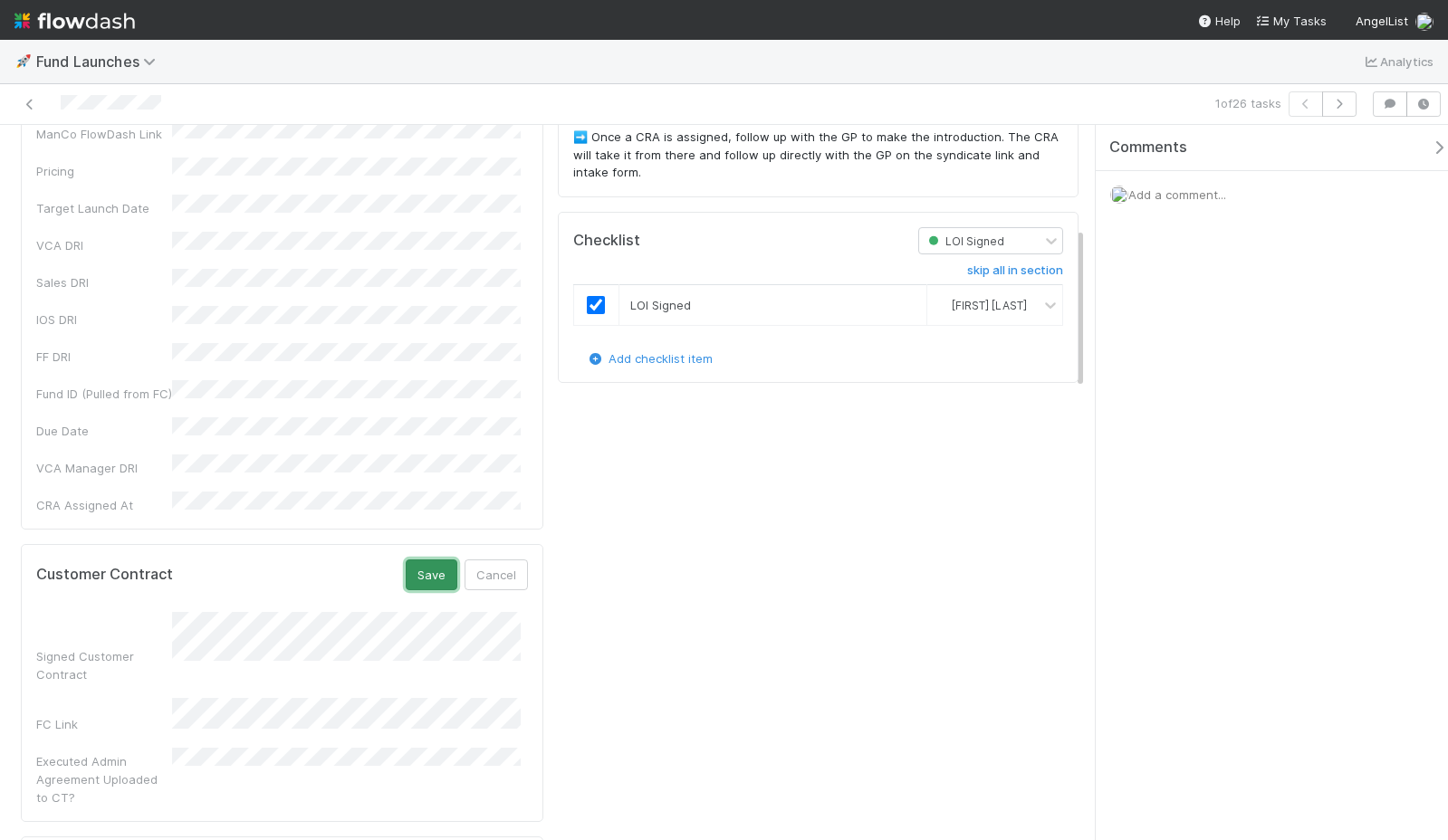 click on "Save" at bounding box center [431, 575] 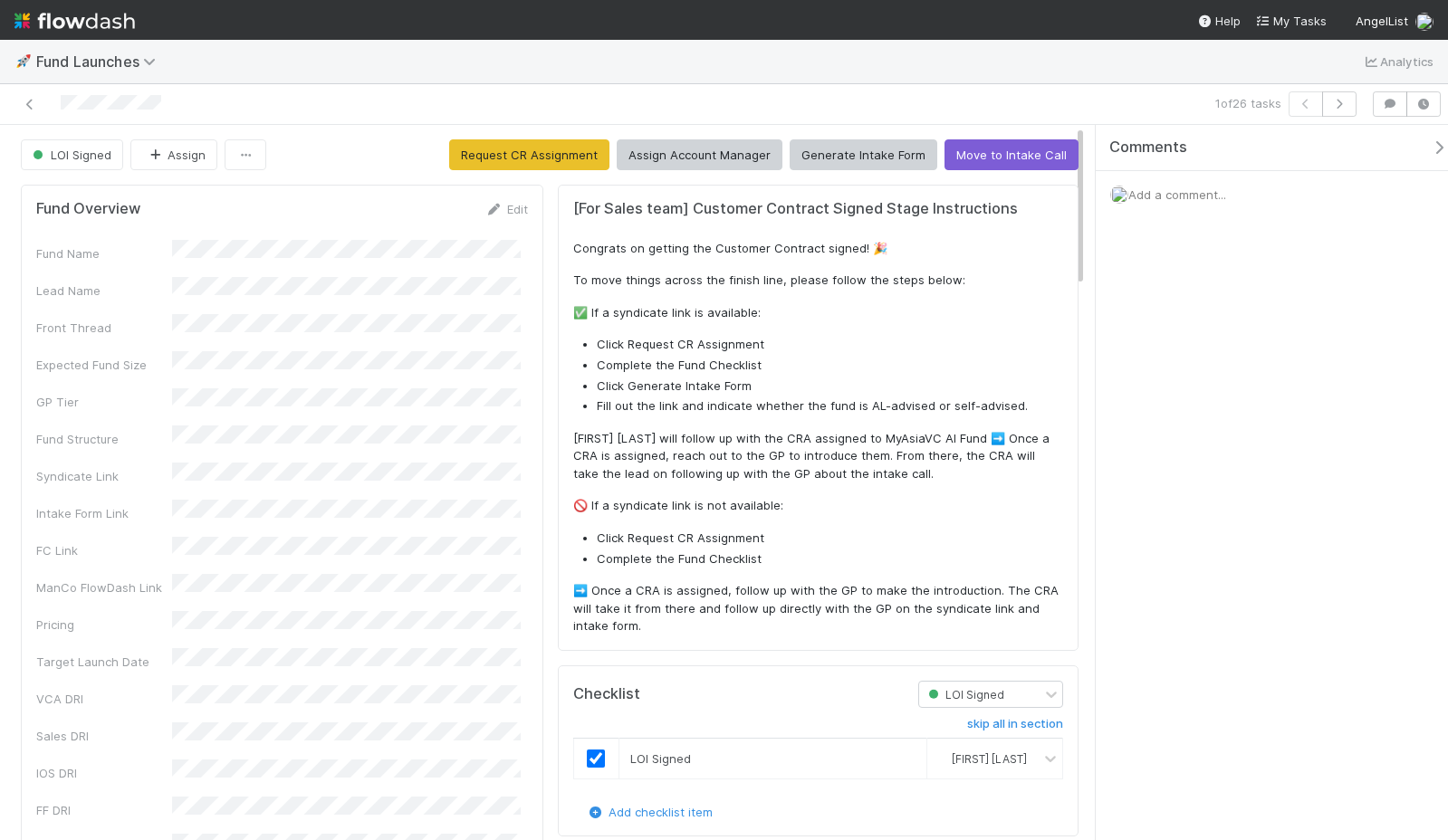 click on "Fund Overview Edit Fund Name  Lead Name  Front Thread  Expected Fund Size  GP Tier  Fund Structure  Syndicate Link  Intake Form Link  FC Link  ManCo FlowDash Link  Pricing  Target Launch Date  VCA DRI  Sales DRI  IOS DRI  FF DRI  Fund ID (Pulled from FC)  Due Date   VCA Manager DRI  CRA Assigned At" at bounding box center (282, 584) 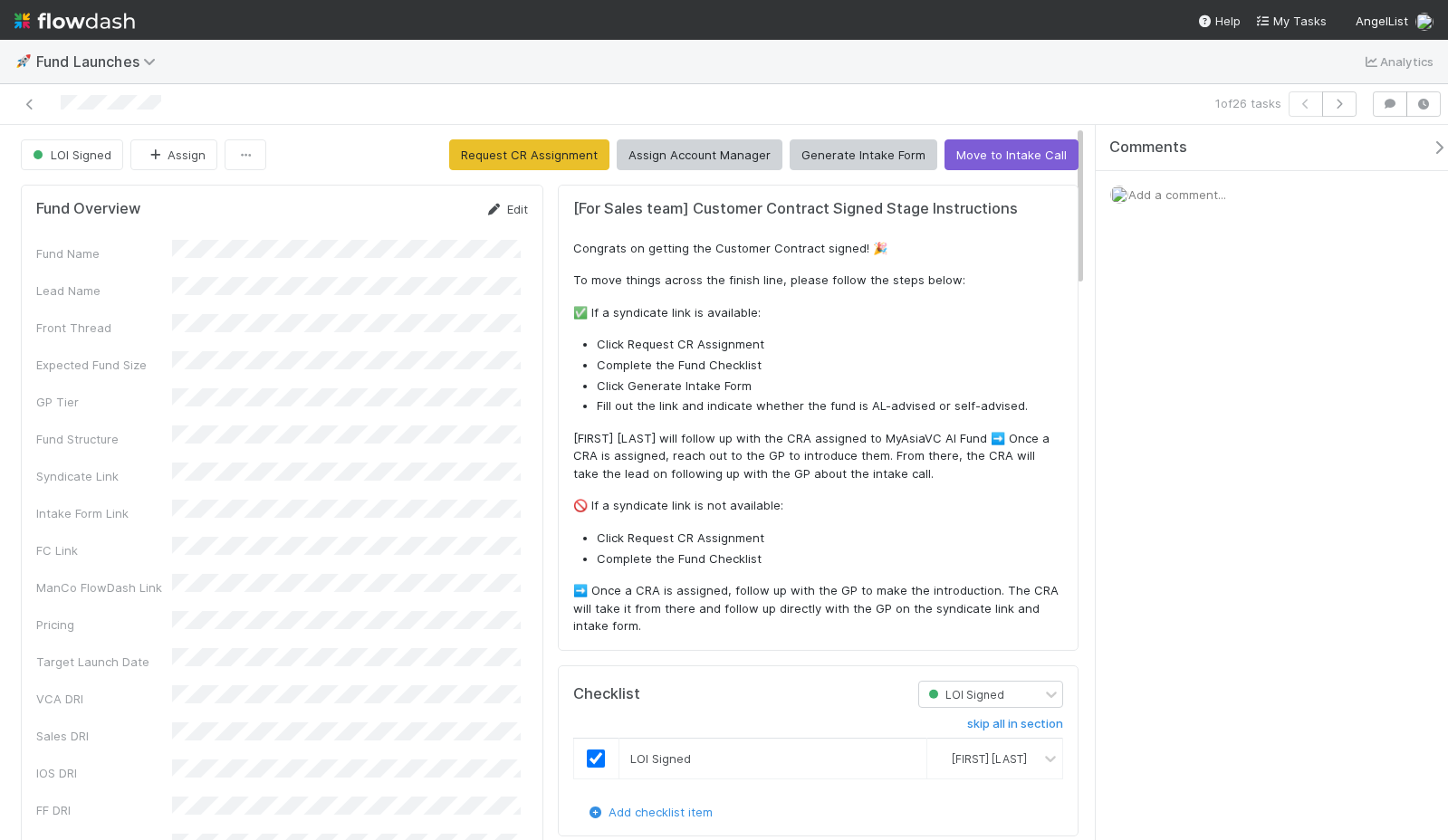 click on "Edit" at bounding box center [506, 209] 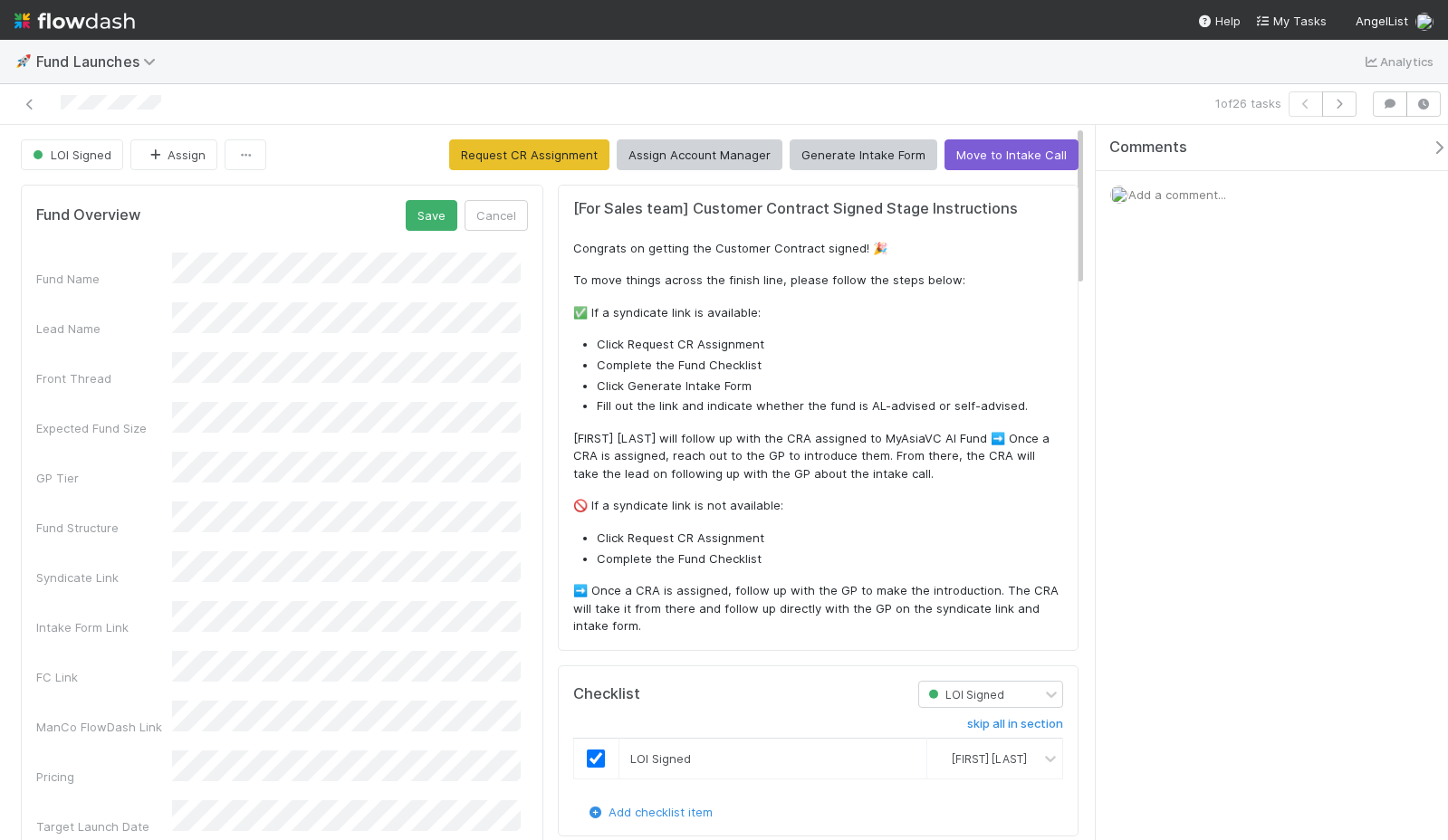 click on "Fund Name  Lead Name  Front Thread  Expected Fund Size  GP Tier  Fund Structure  Syndicate Link  Intake Form Link  FC Link  ManCo FlowDash Link  Pricing  Target Launch Date  VCA DRI  Sales DRI  IOS DRI  FF DRI  Fund ID (Pulled from FC)  Due Date   VCA Manager DRI  CRA Assigned At" at bounding box center [282, 743] 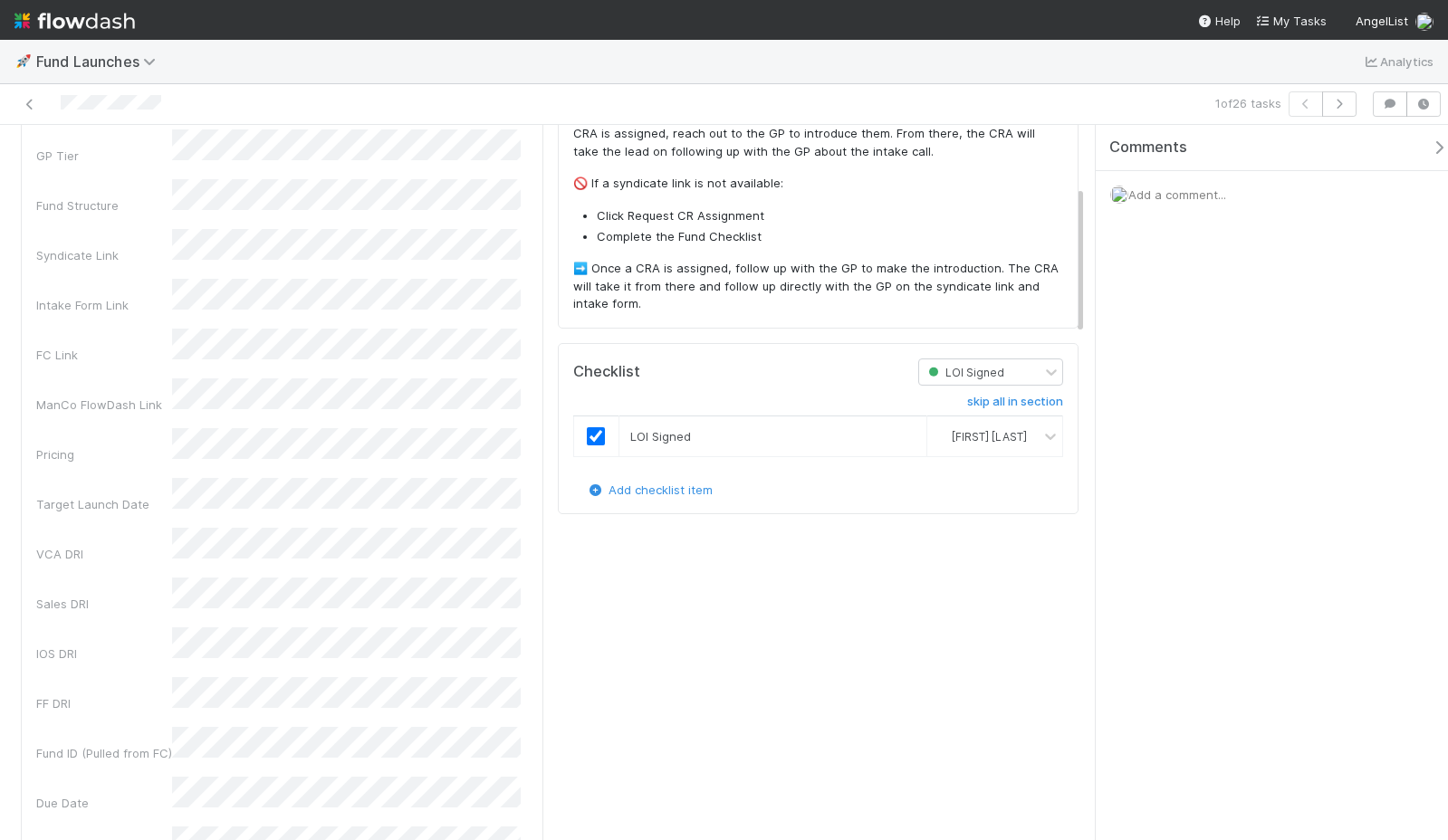 scroll, scrollTop: 340, scrollLeft: 0, axis: vertical 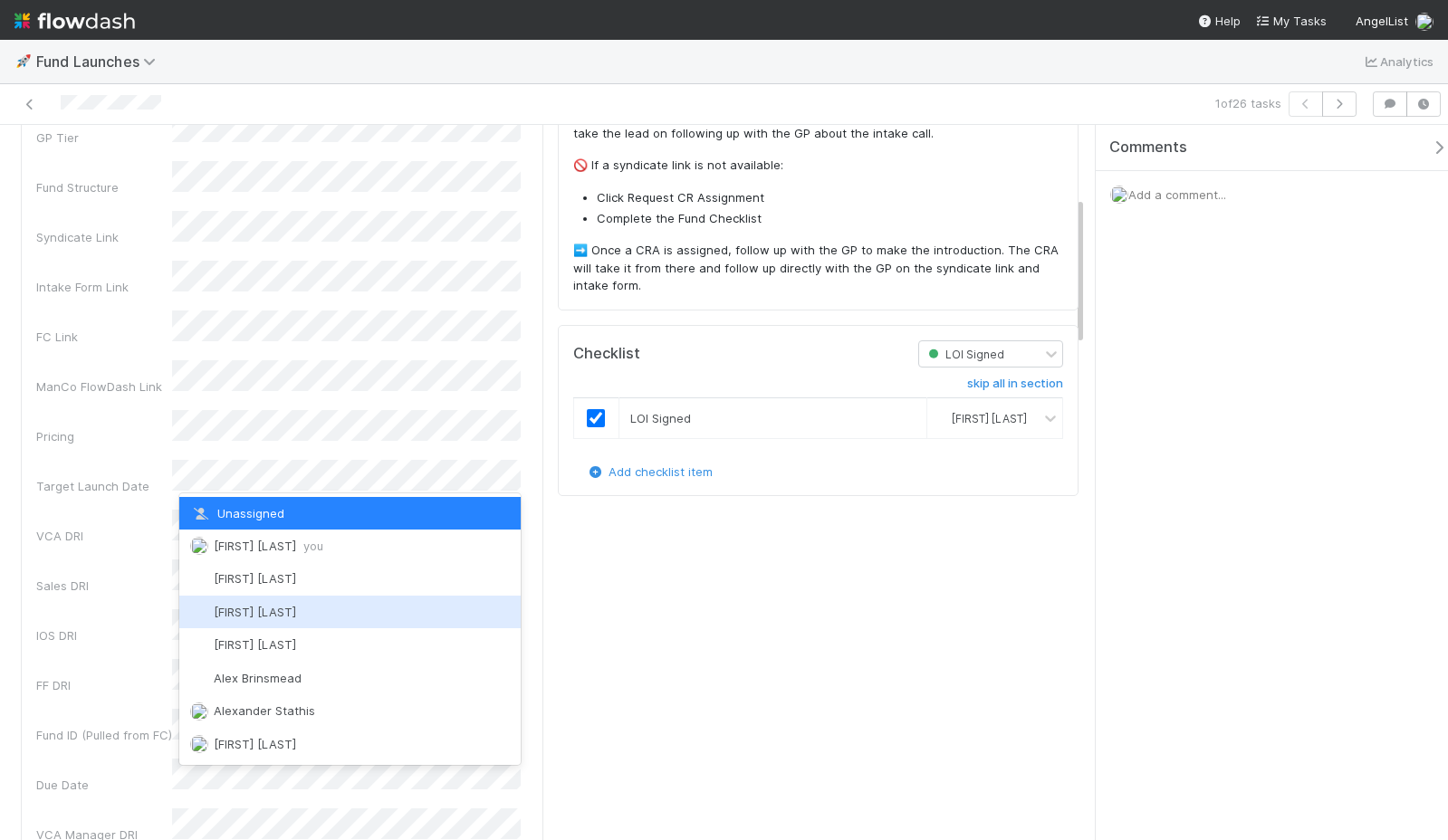 click on "VCA DRI" at bounding box center [104, 536] 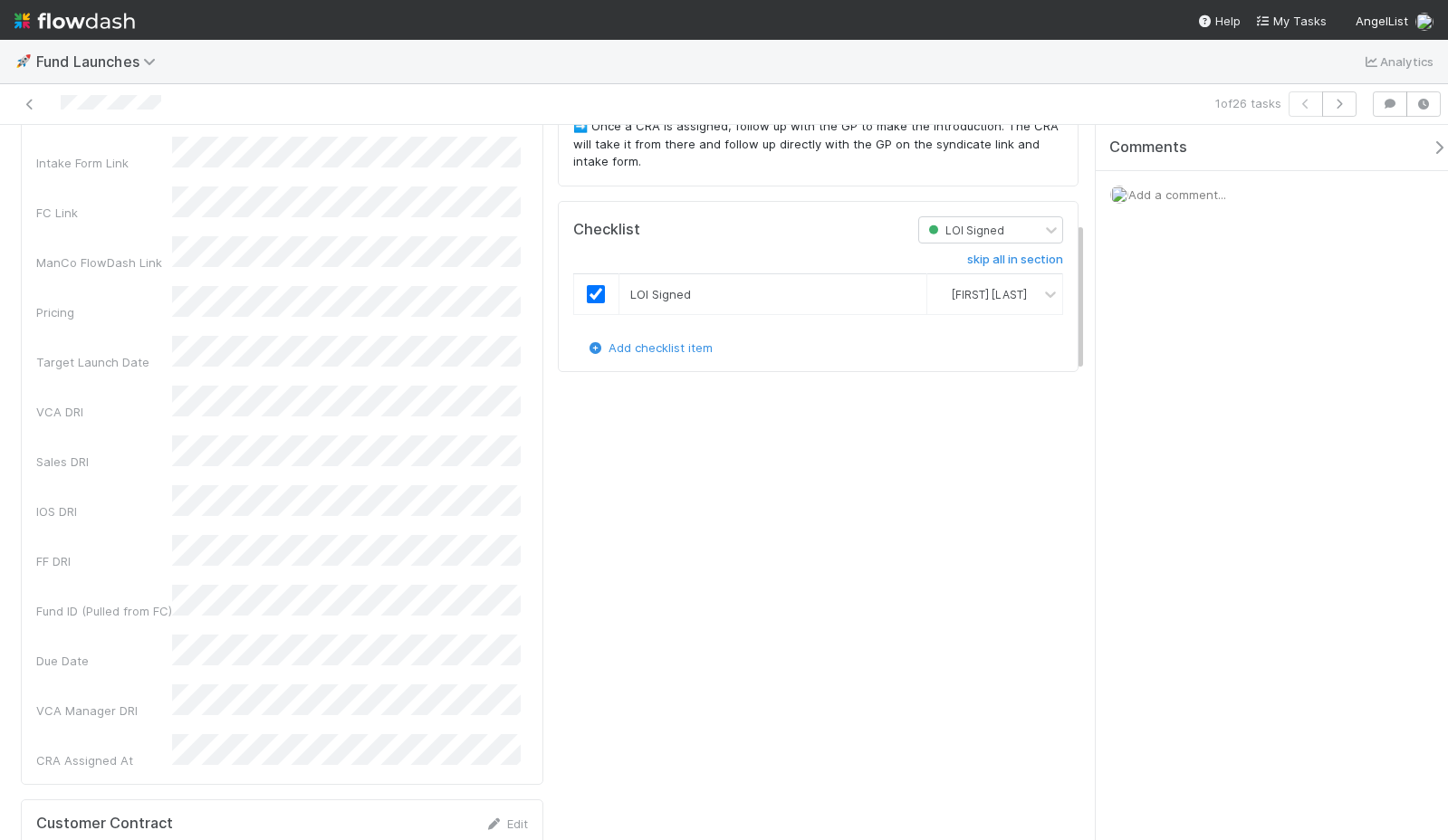 scroll, scrollTop: 556, scrollLeft: 0, axis: vertical 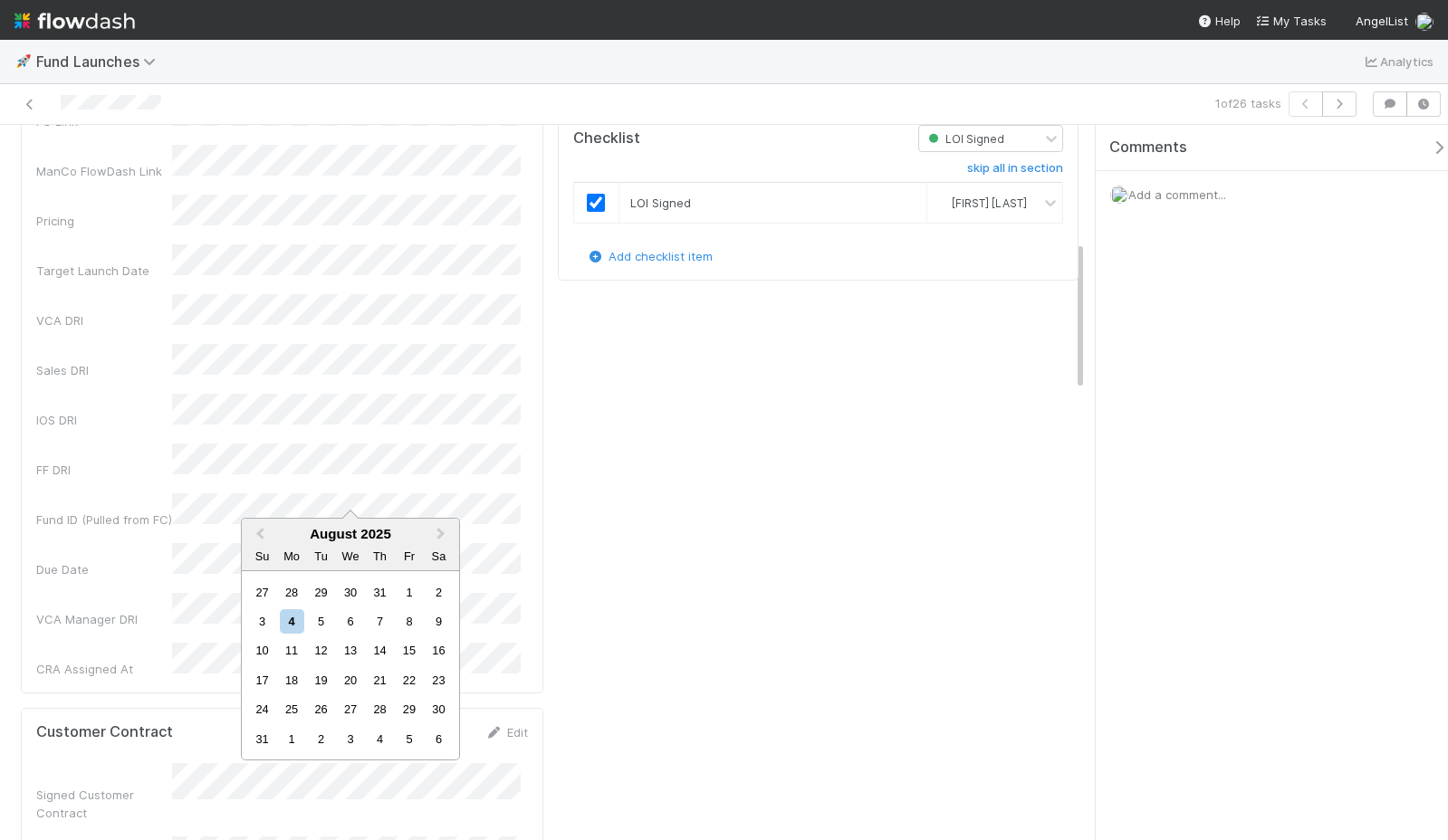 click on "Customer Contract Edit Signed Customer Contract  FC Link  Executed Admin Agreement Uploaded to CT?" at bounding box center [282, 827] 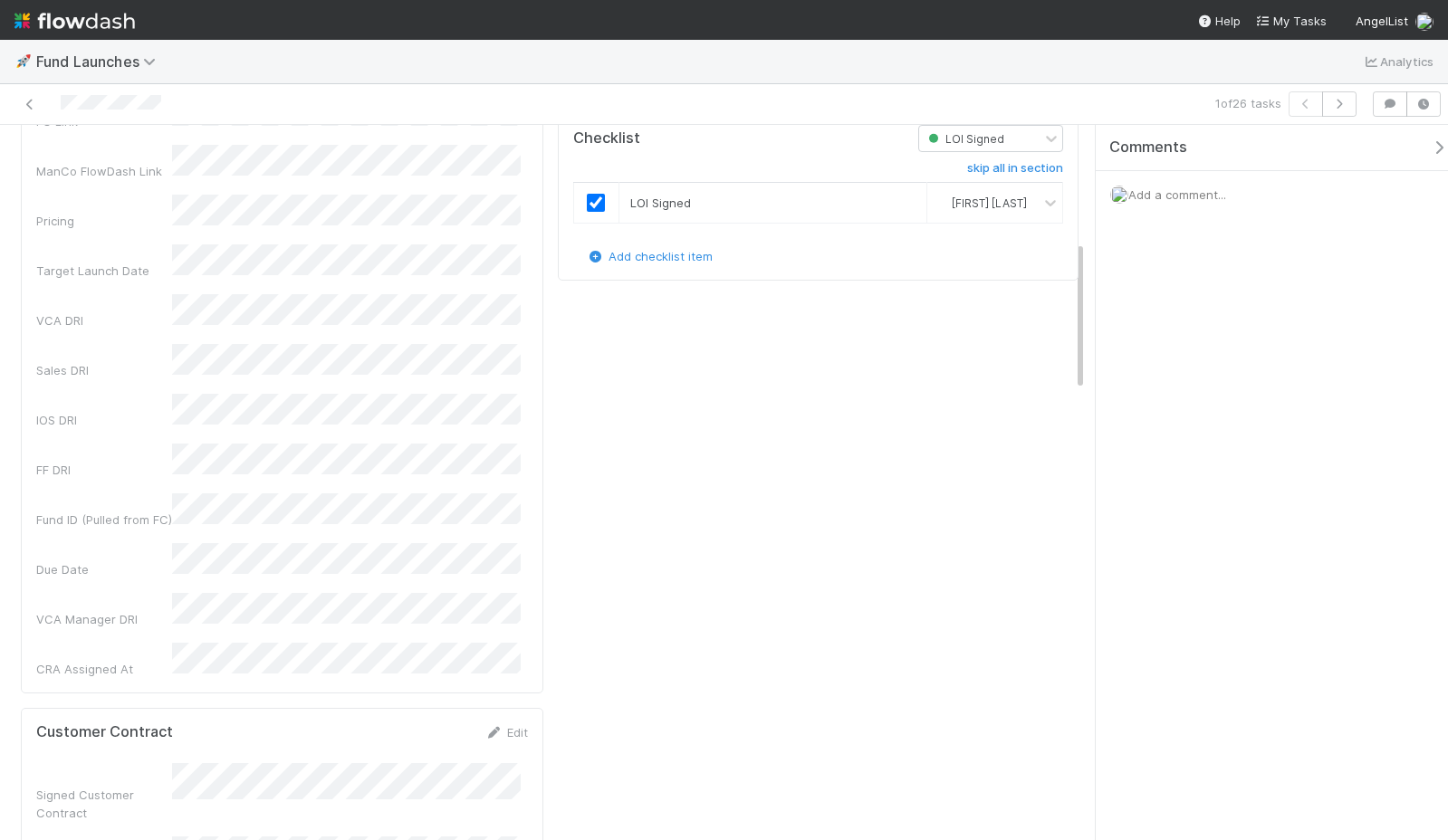 scroll, scrollTop: 0, scrollLeft: 0, axis: both 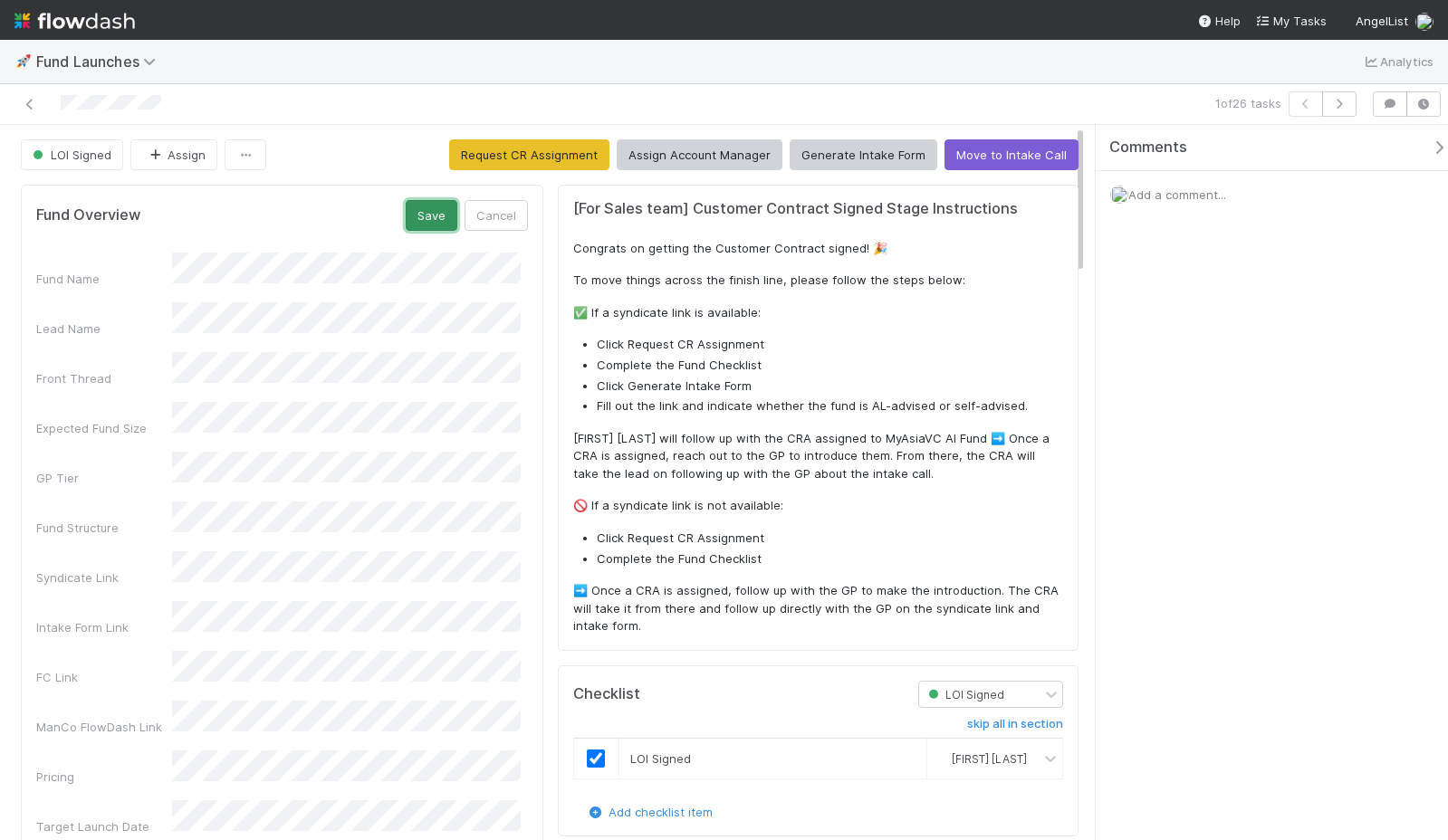 click on "Save" at bounding box center (431, 215) 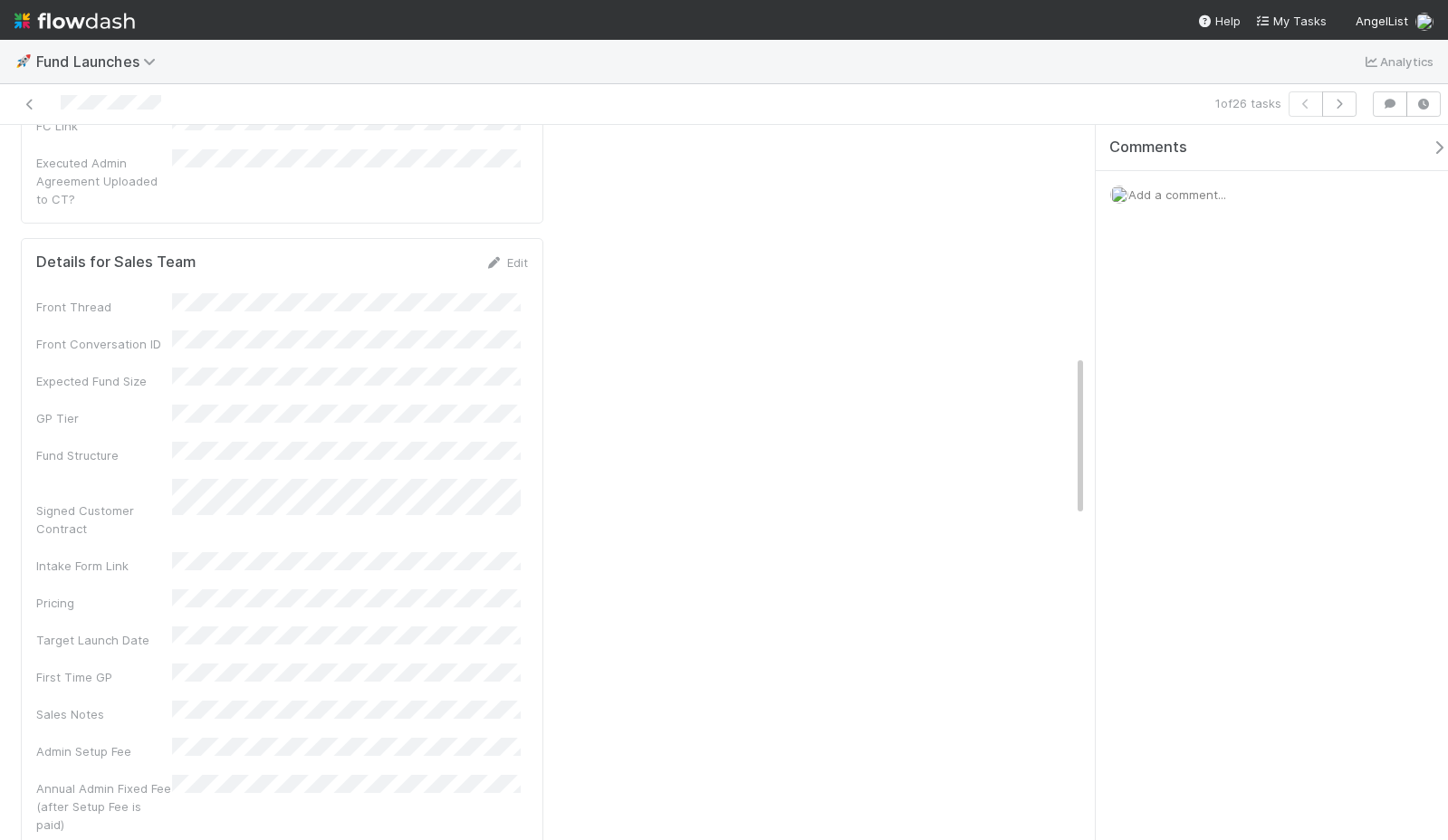 scroll, scrollTop: 1007, scrollLeft: 0, axis: vertical 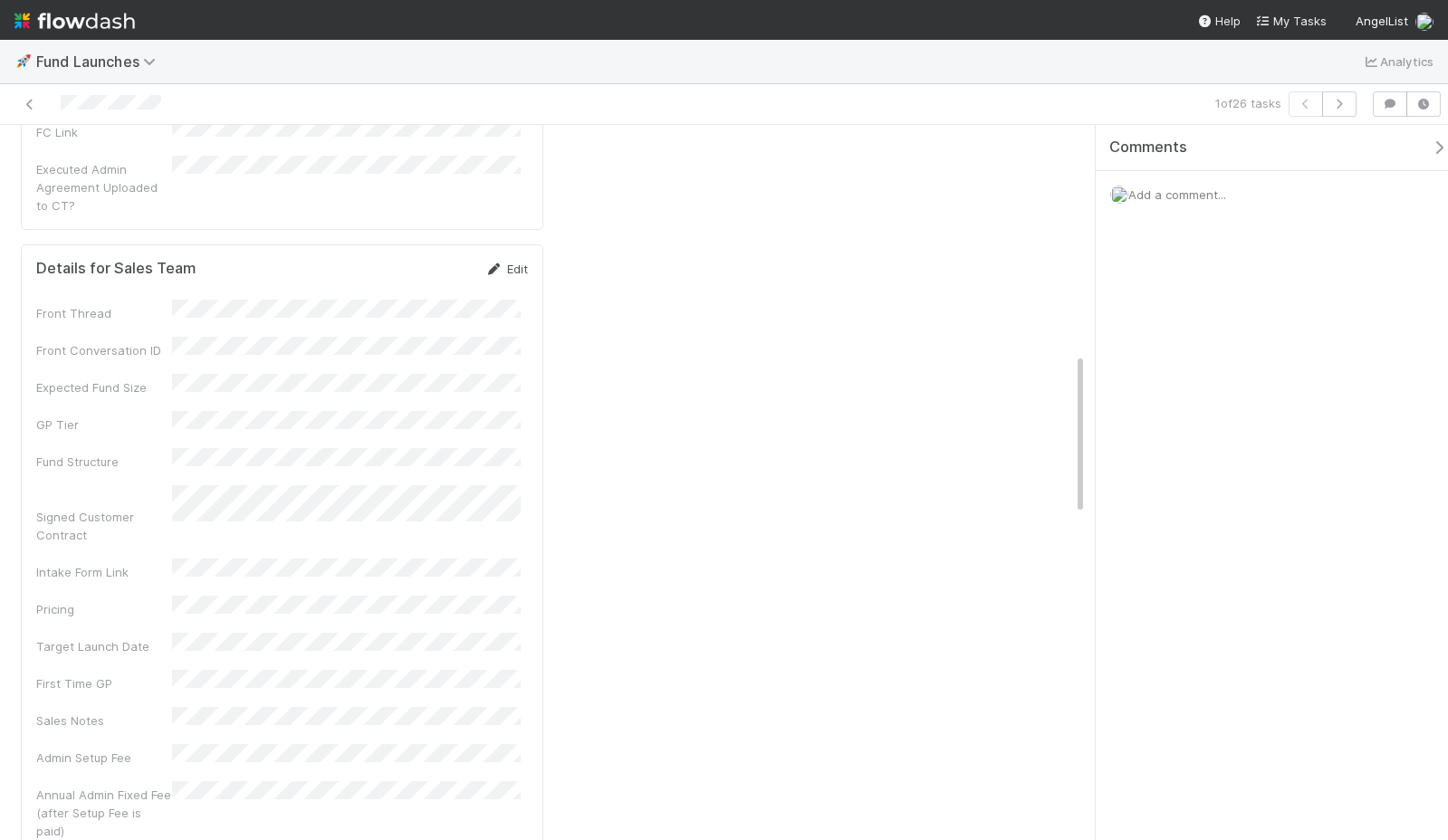 click on "Edit" at bounding box center [506, 269] 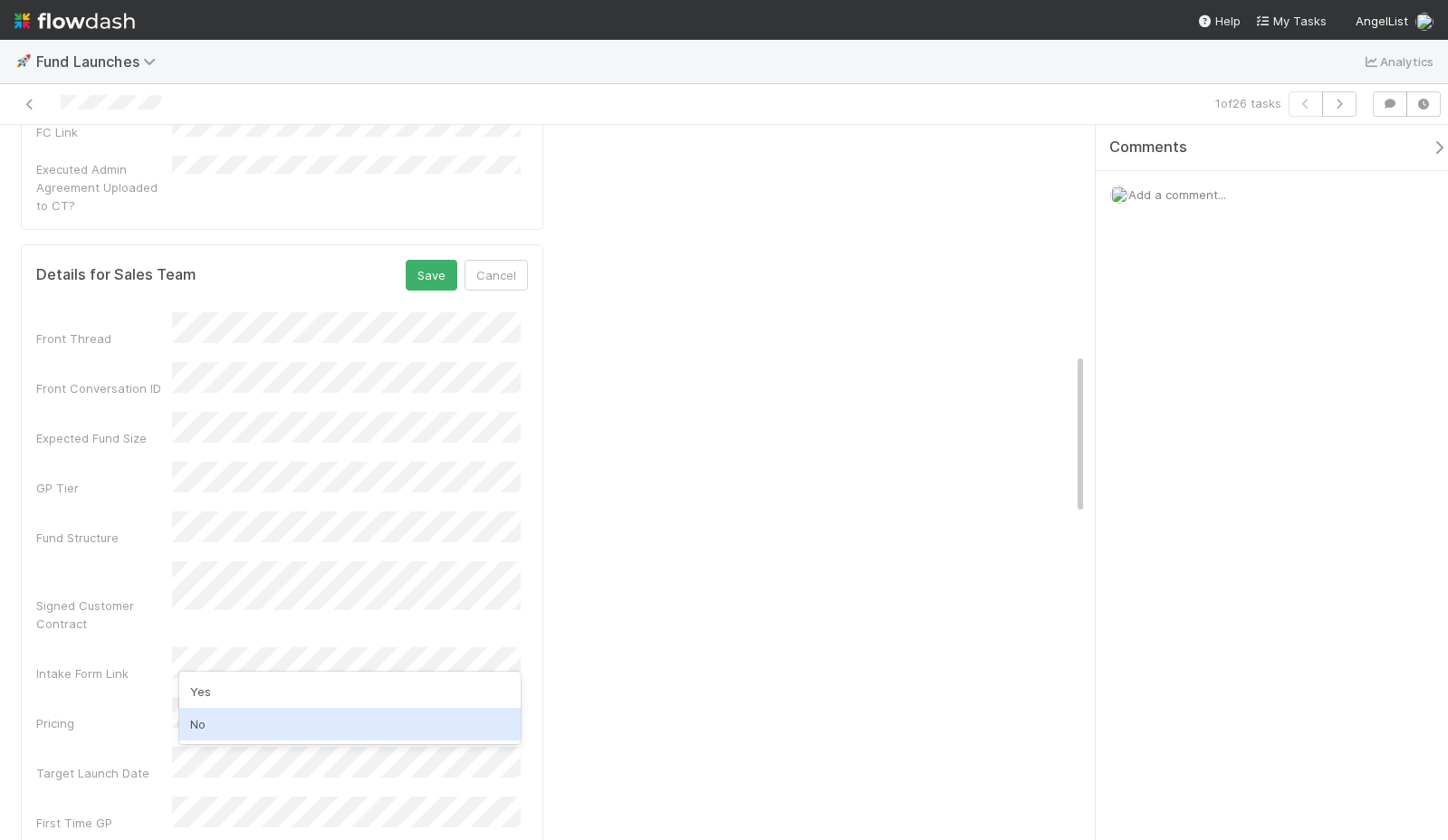 click on "No" at bounding box center [350, 724] 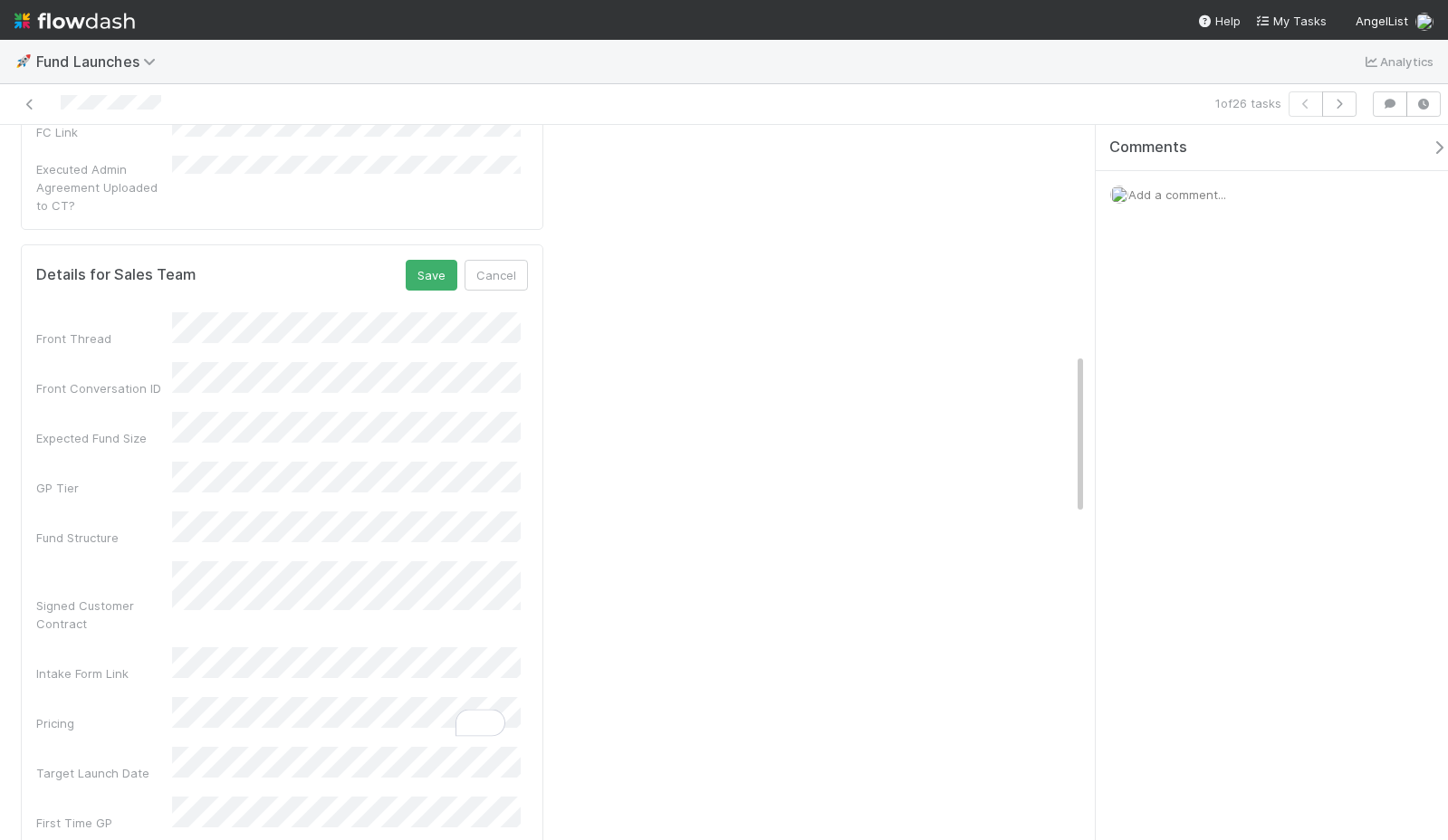 click on "Details for Sales Team Save Cancel Front Thread  Front Conversation ID  Expected Fund Size  GP Tier  Fund Structure  Signed Customer Contract  Intake Form Link  Pricing  Target Launch Date  First Time GP  Sales Notes  Admin Setup Fee  Annual Admin Fixed Fee (after Setup Fee is paid)  Annual Admin Percentage Fee  Custom Pricing Details  Salesforce Opportunity ID" at bounding box center [282, 749] 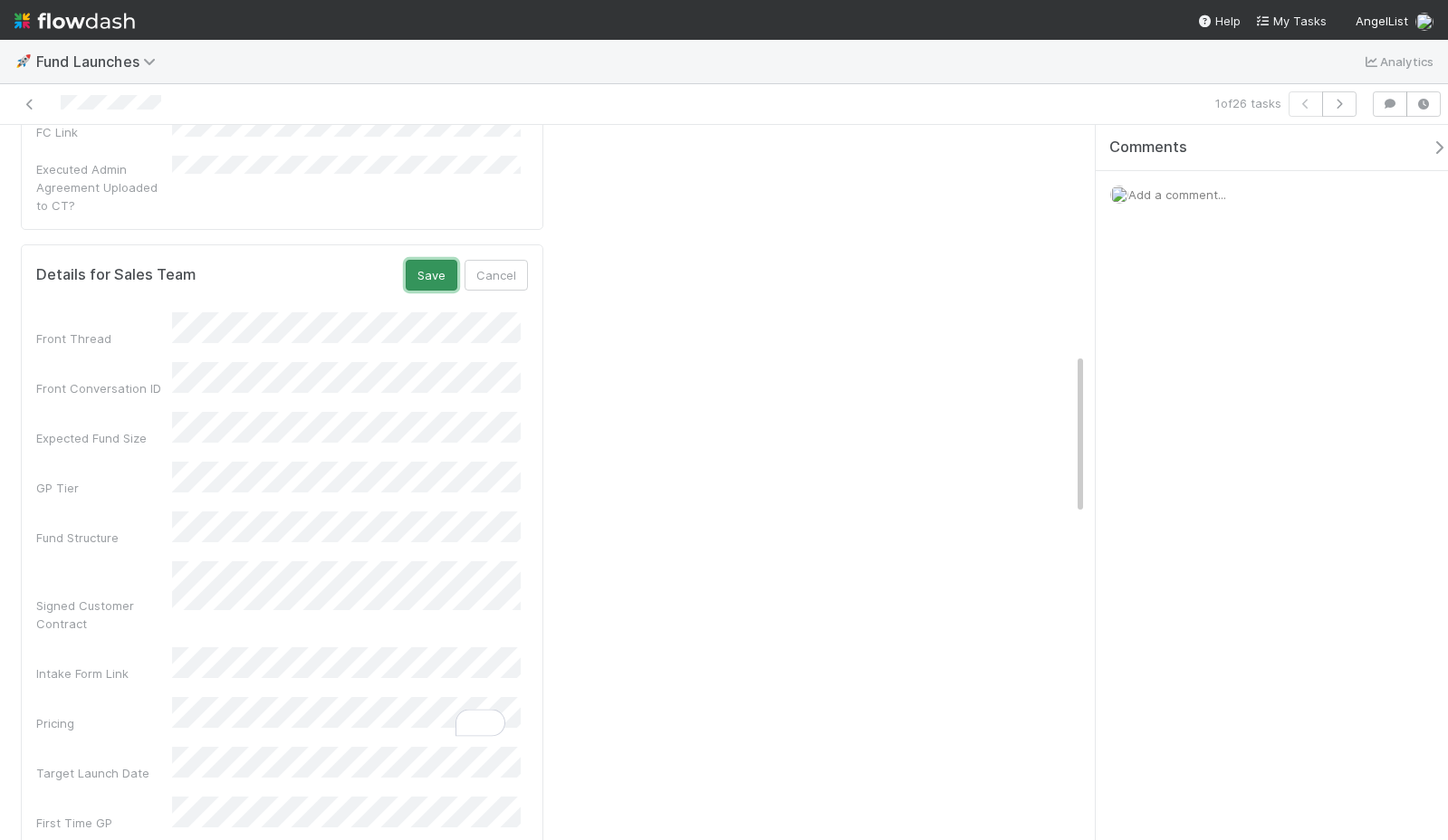 click on "Save" at bounding box center [431, 275] 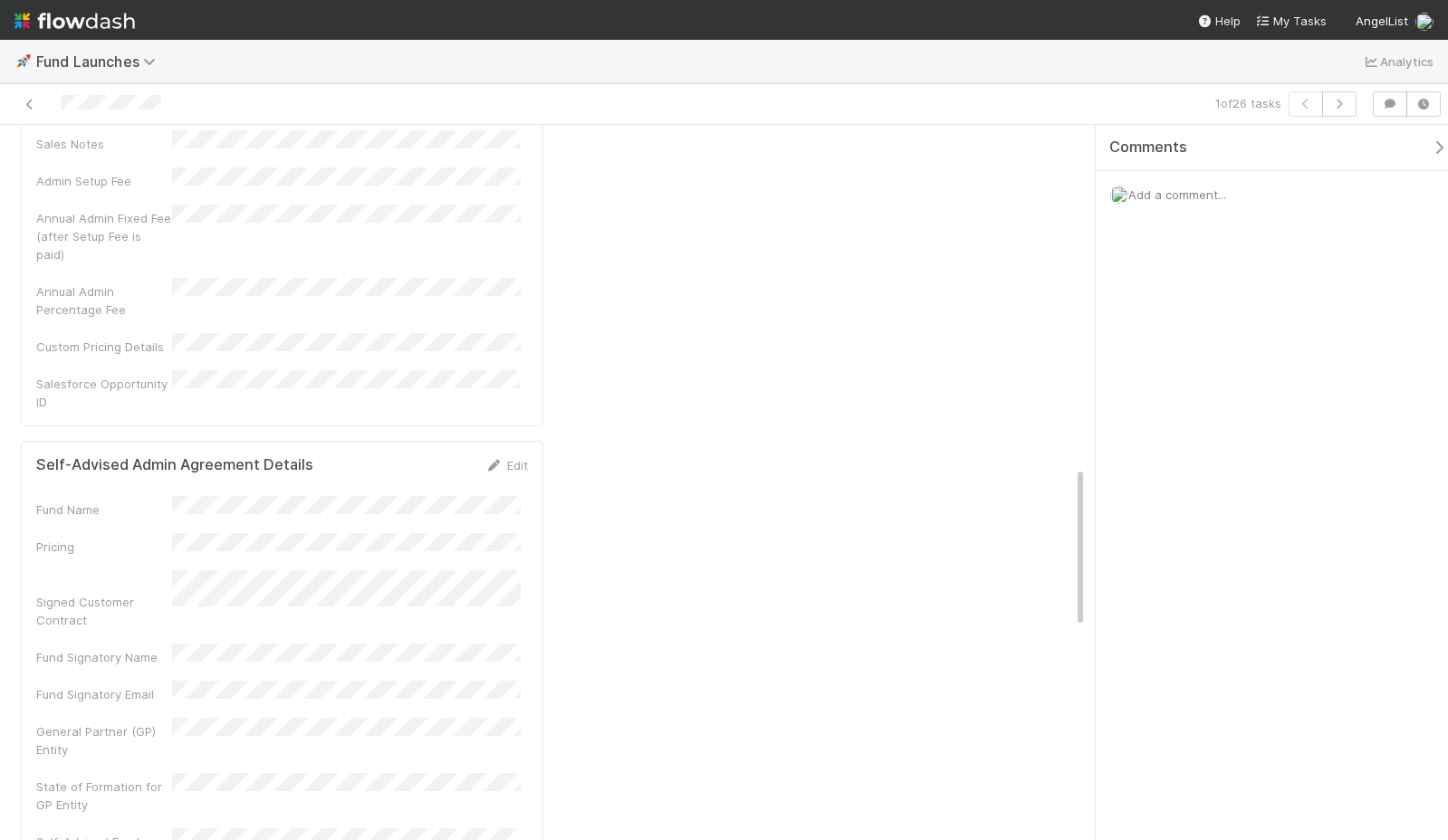 scroll, scrollTop: 0, scrollLeft: 0, axis: both 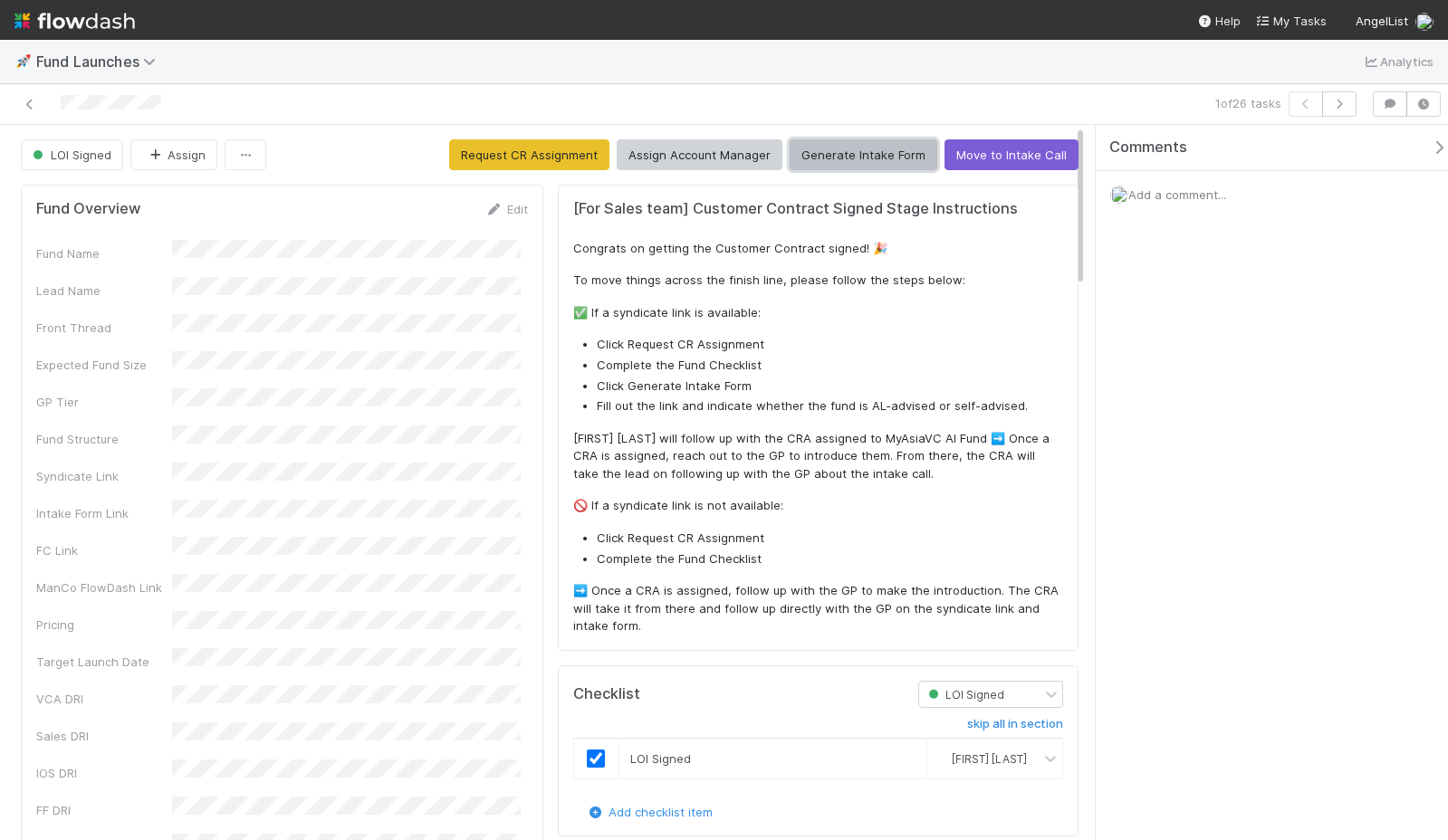 click on "Generate Intake Form" at bounding box center (863, 155) 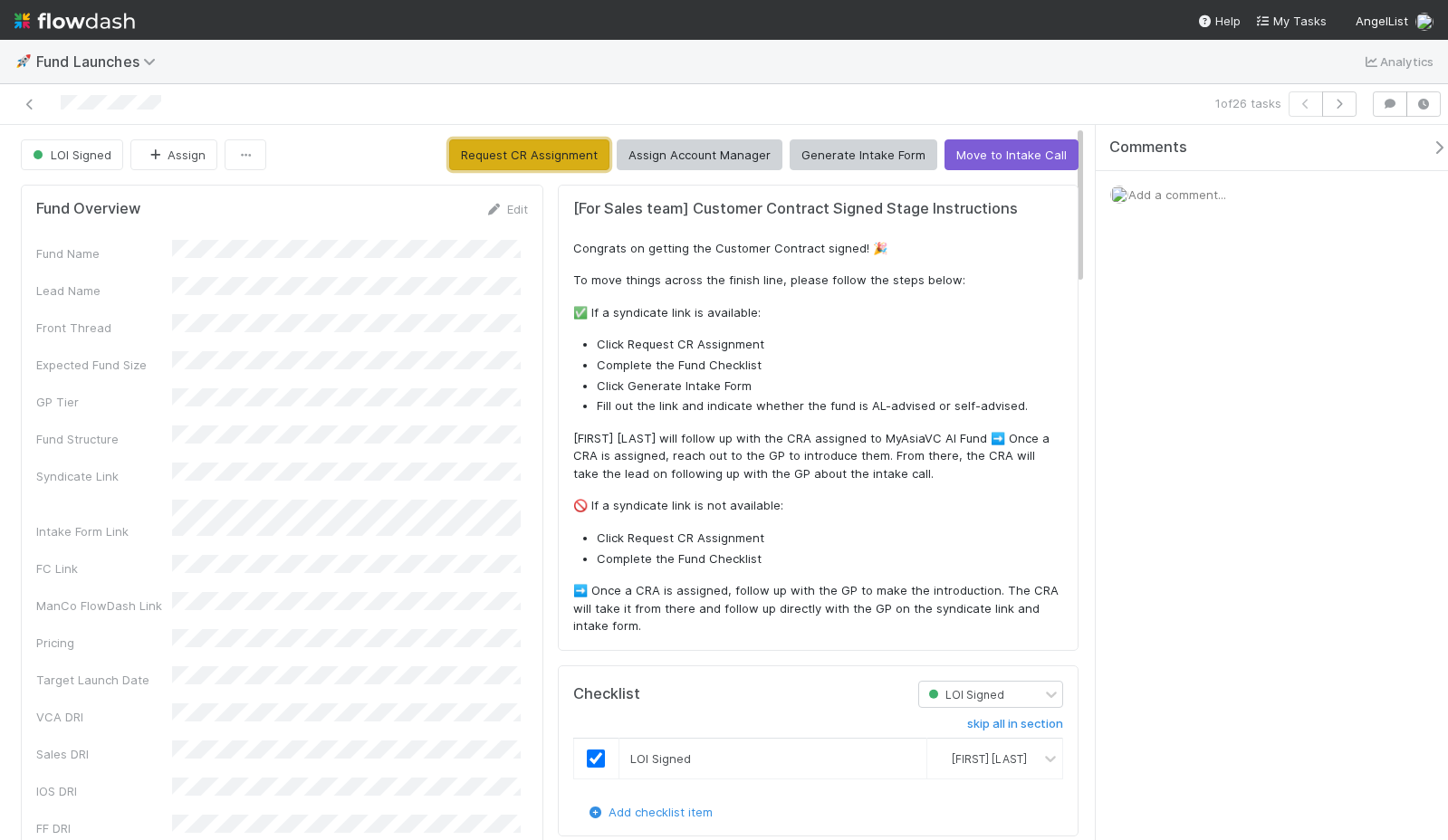 click on "Request CR Assignment" at bounding box center [529, 155] 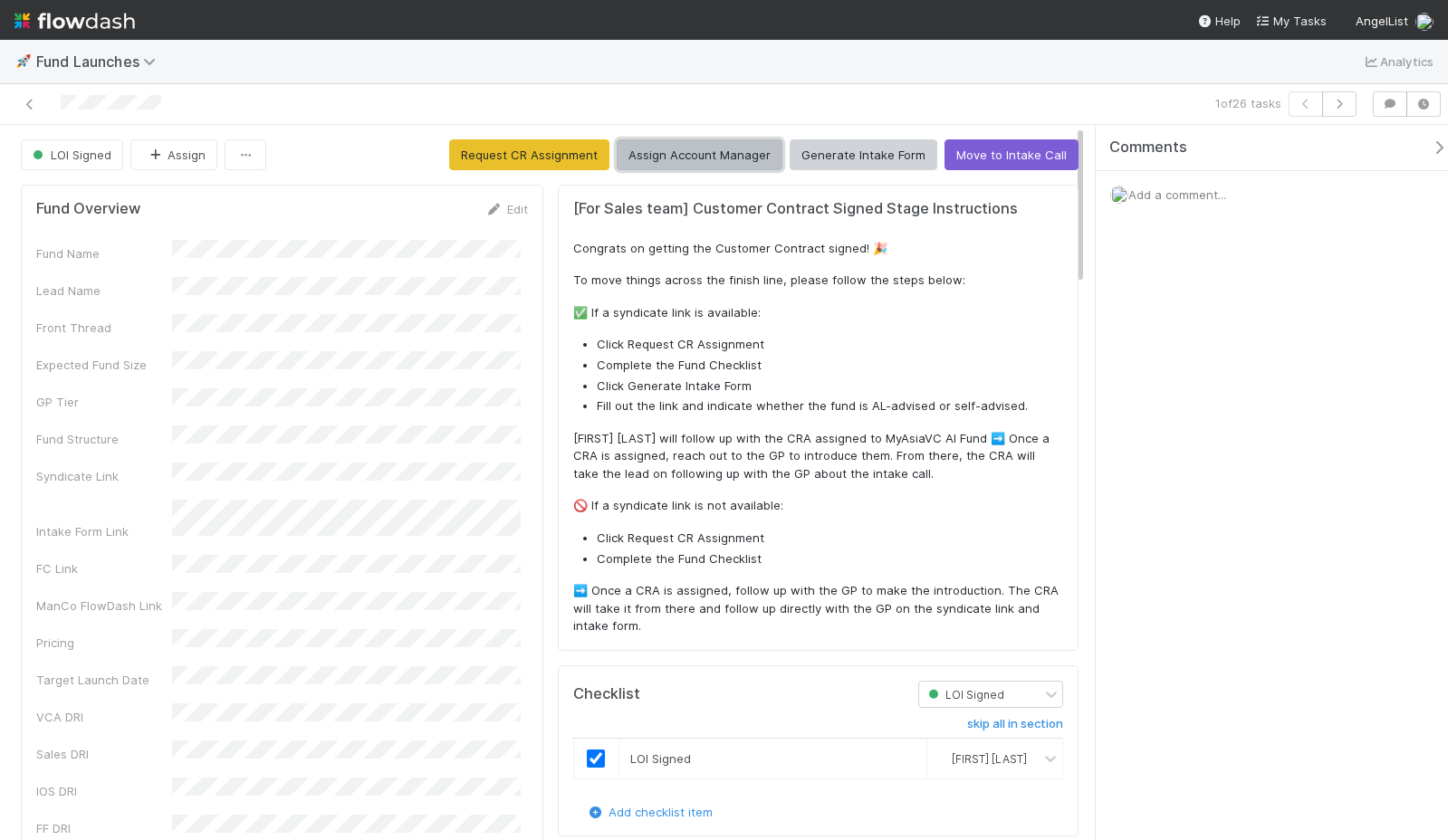 click on "Assign Account Manager" at bounding box center (699, 155) 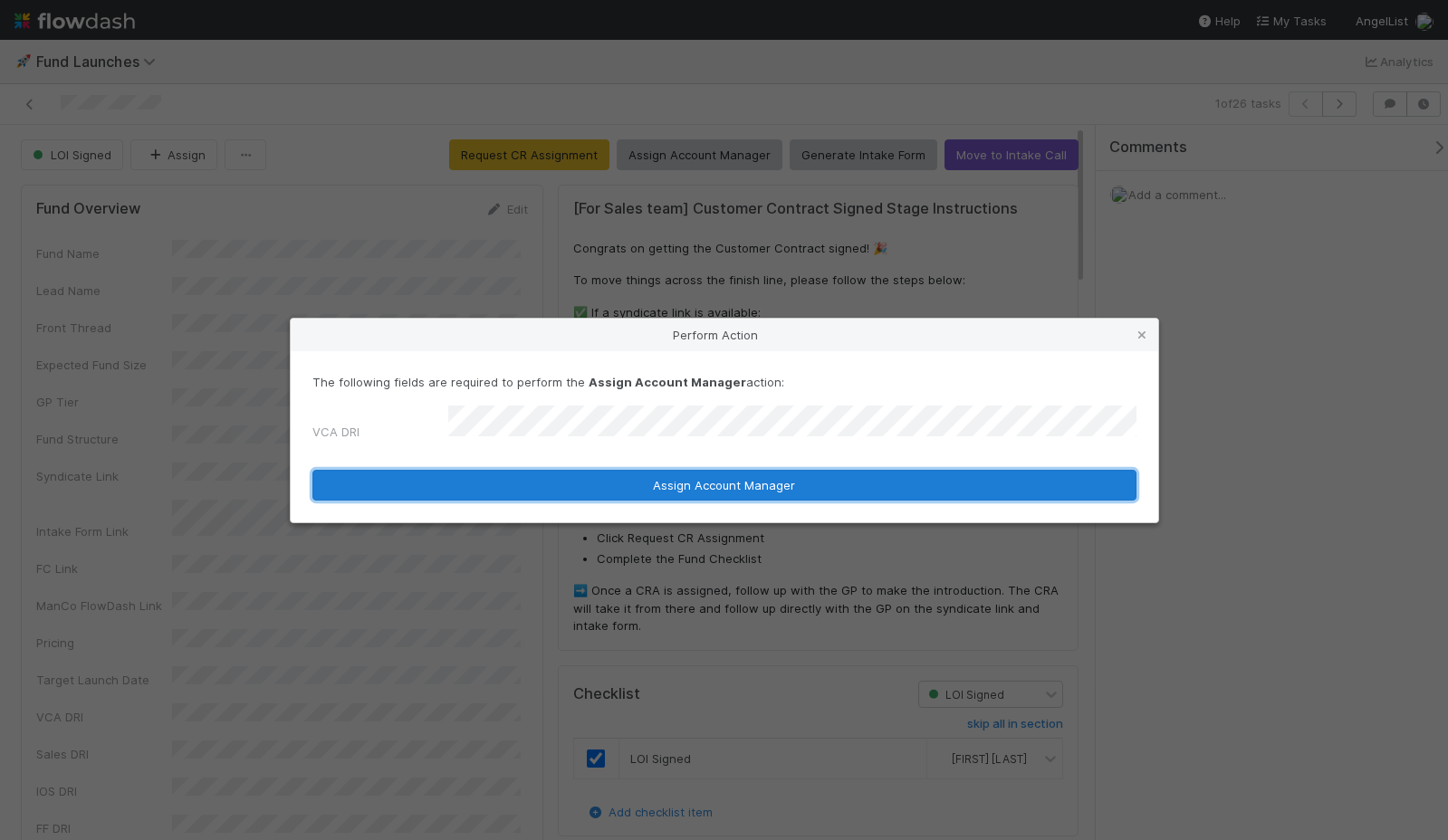 click on "Assign Account Manager" at bounding box center (724, 485) 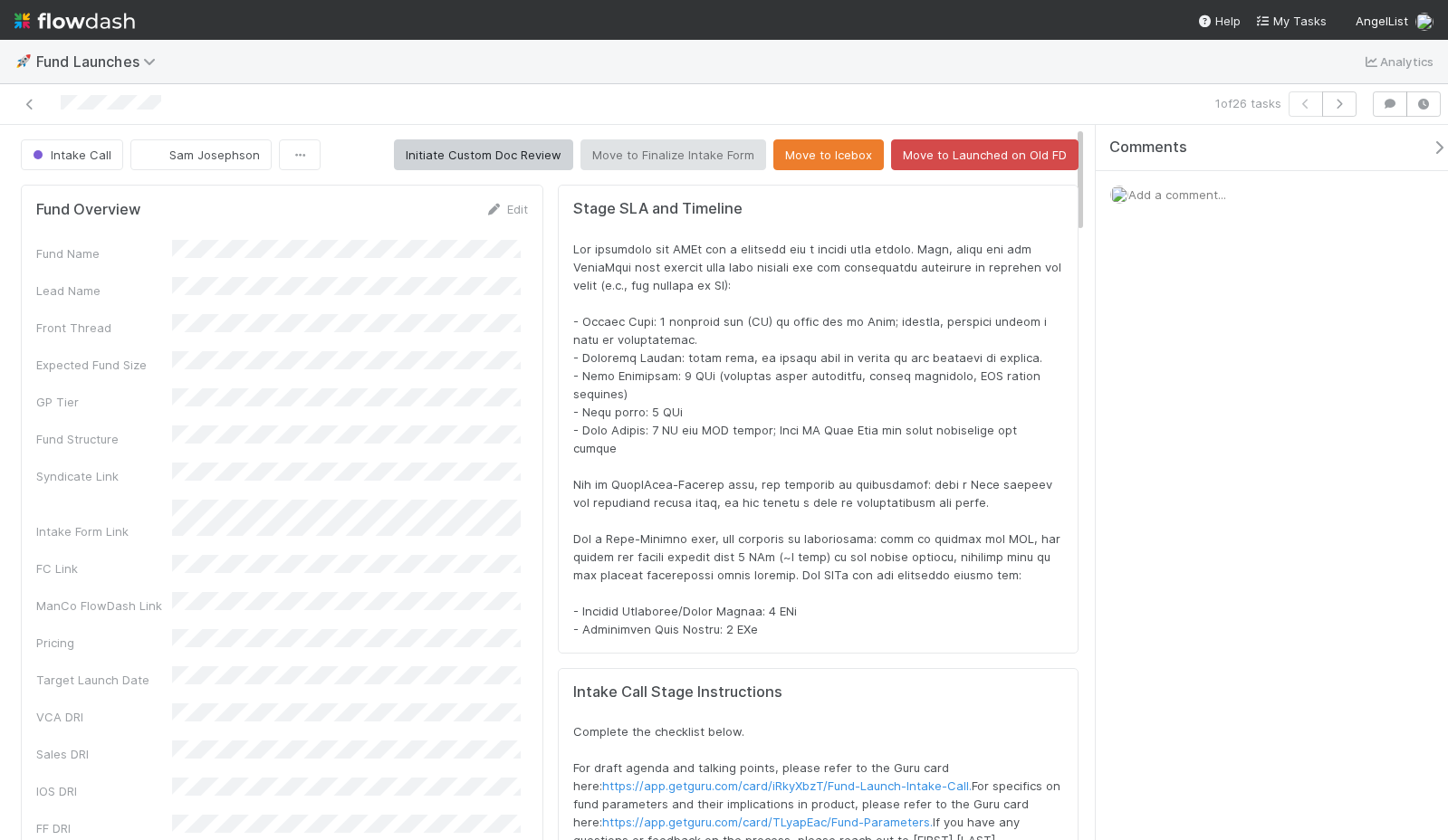 scroll, scrollTop: 23, scrollLeft: 0, axis: vertical 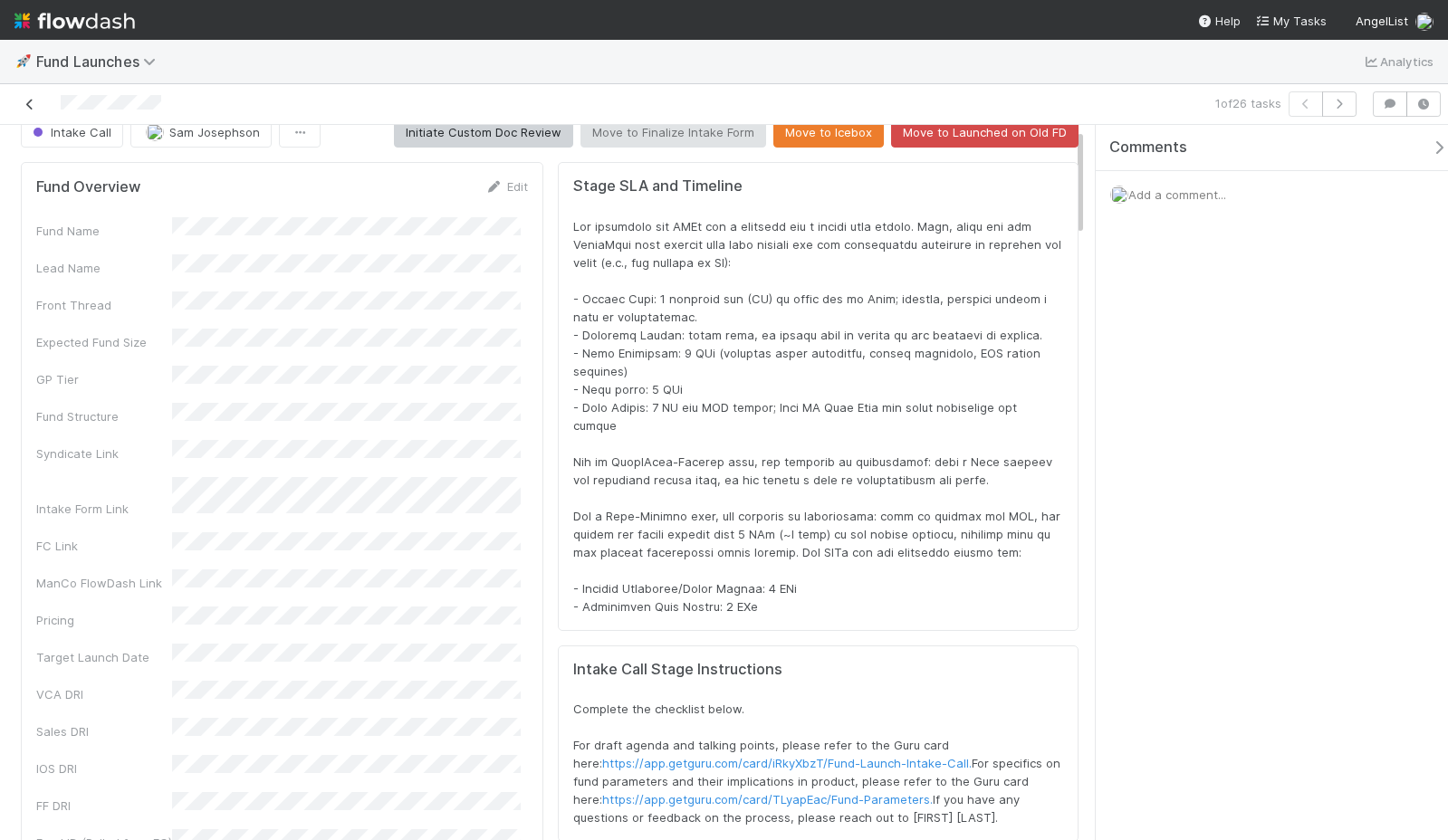 click at bounding box center (30, 104) 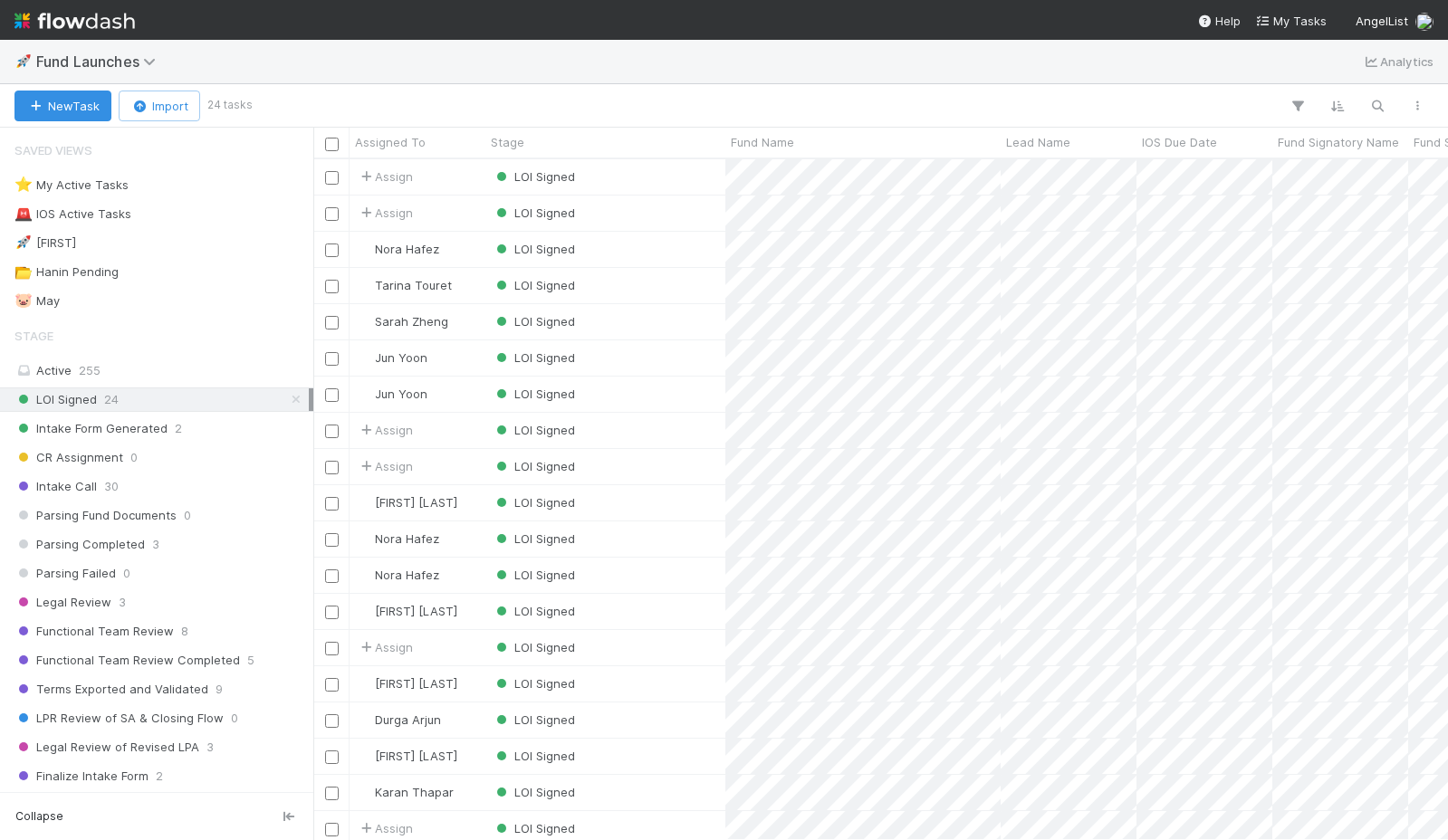 scroll, scrollTop: 14, scrollLeft: 14, axis: both 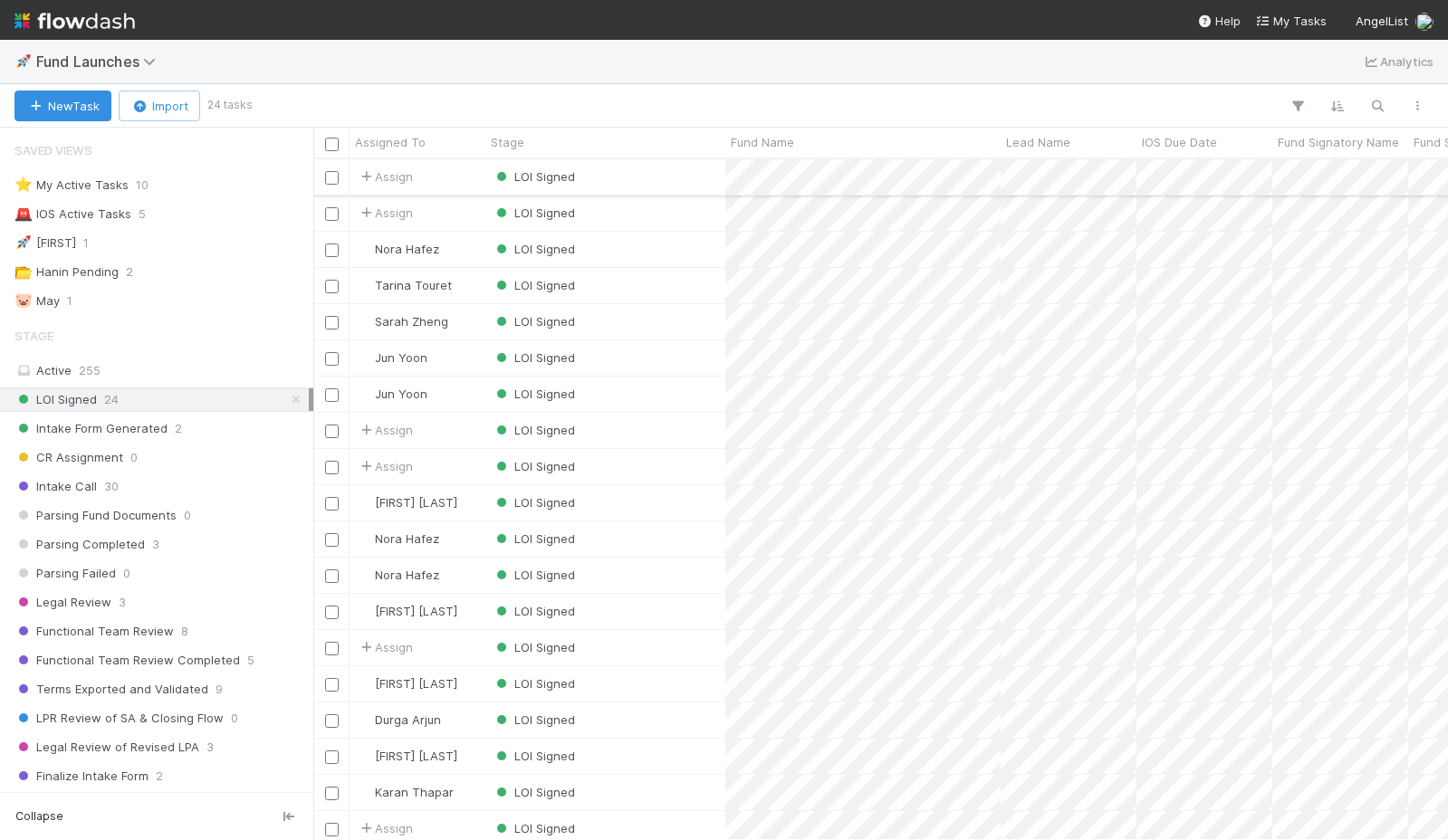 click on "LOI Signed" at bounding box center (605, 177) 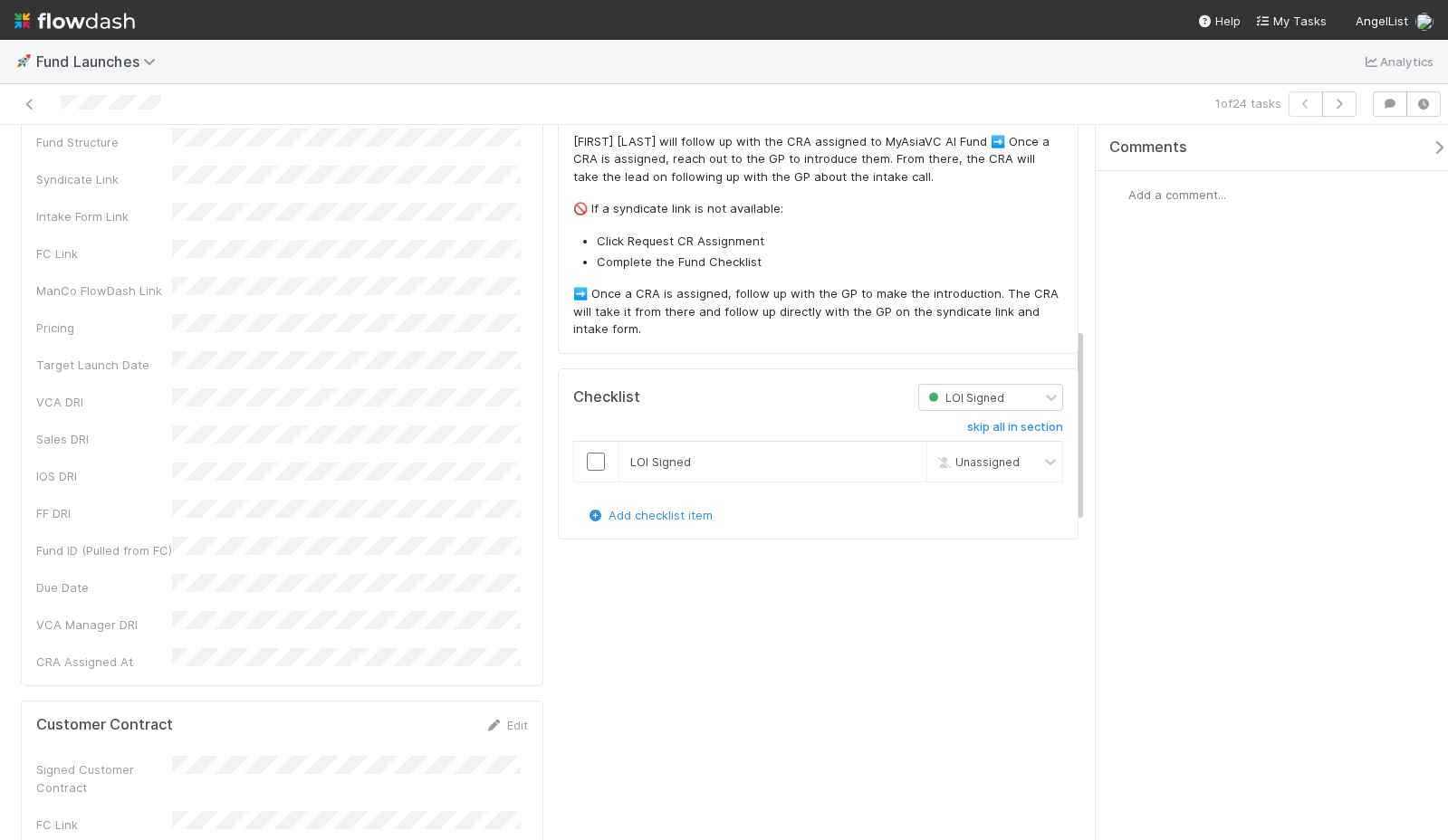 scroll, scrollTop: 0, scrollLeft: 0, axis: both 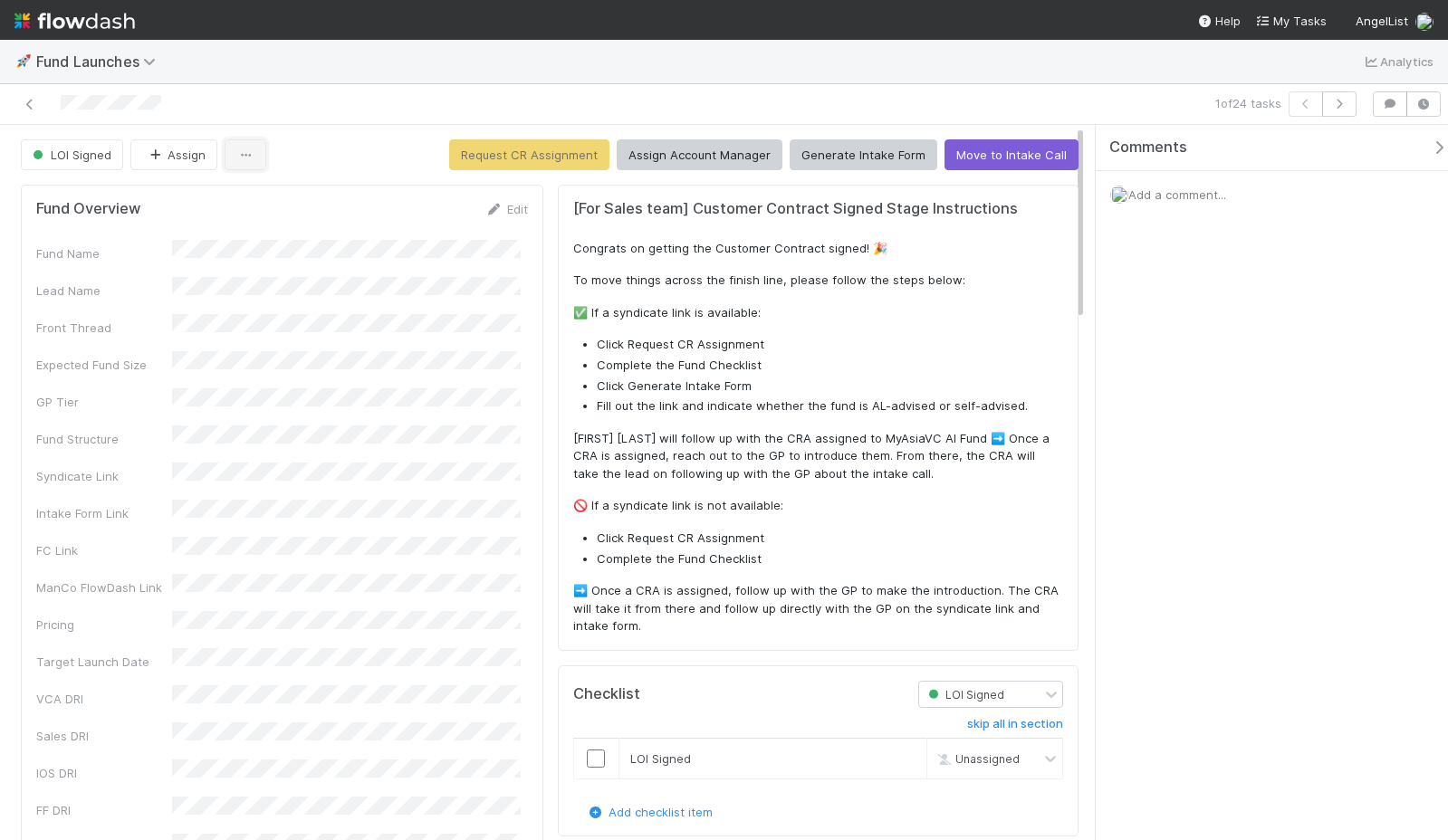 click at bounding box center [245, 155] 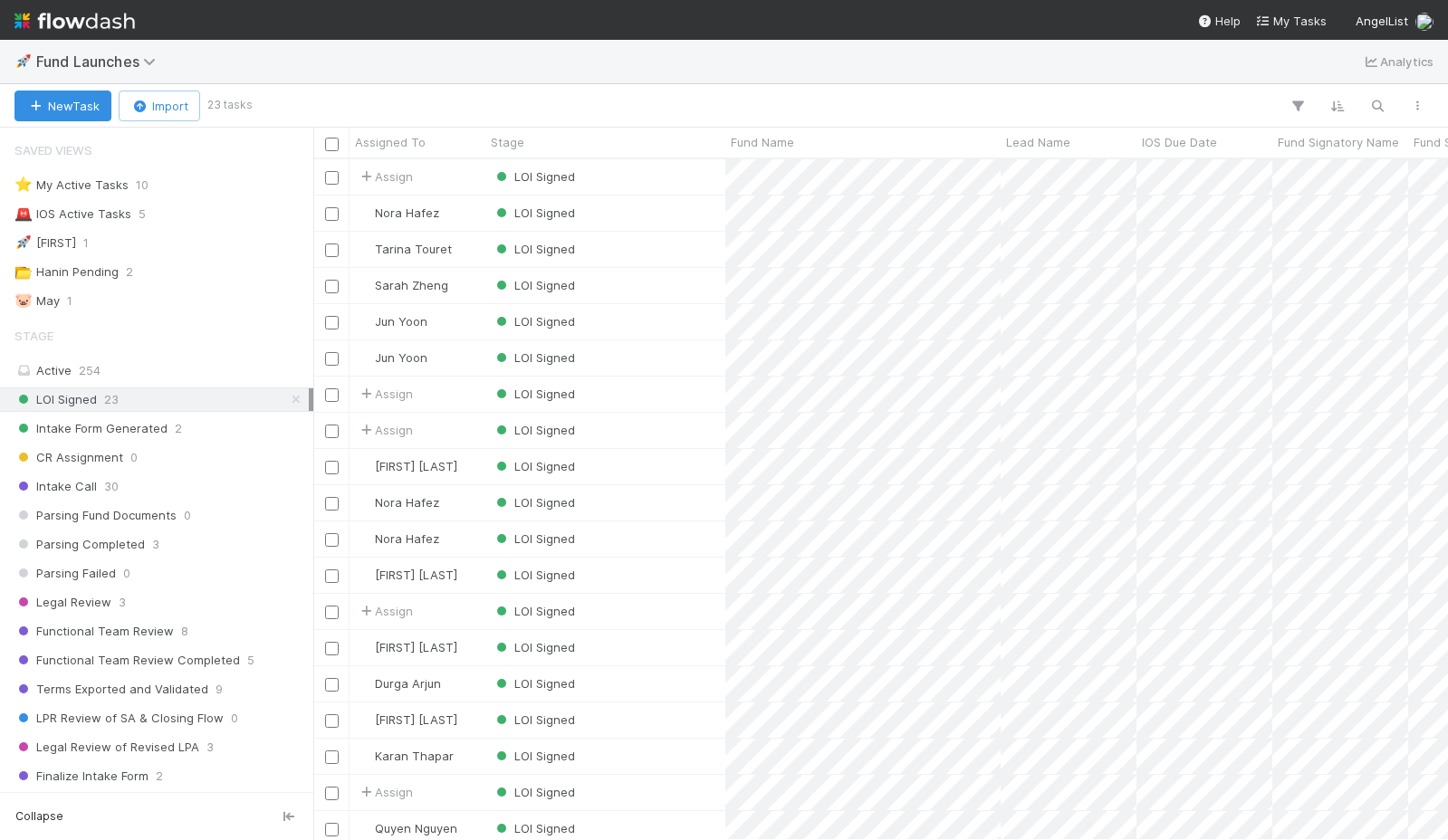 scroll, scrollTop: 14, scrollLeft: 14, axis: both 